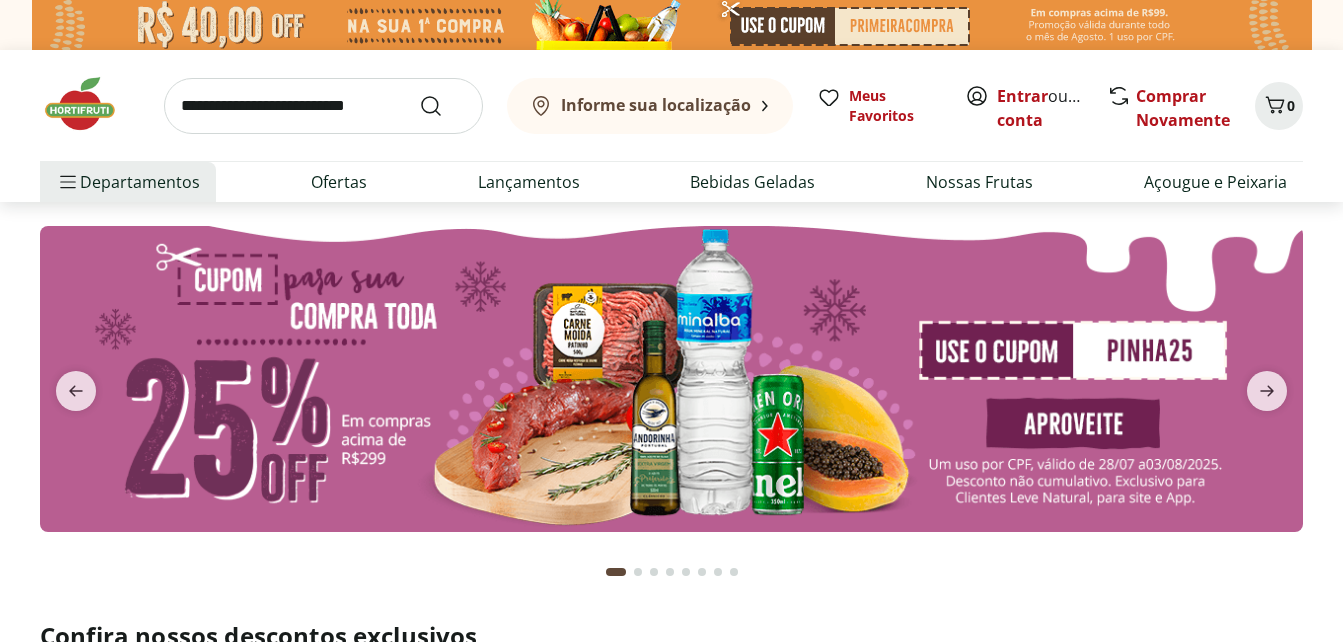 scroll, scrollTop: 0, scrollLeft: 0, axis: both 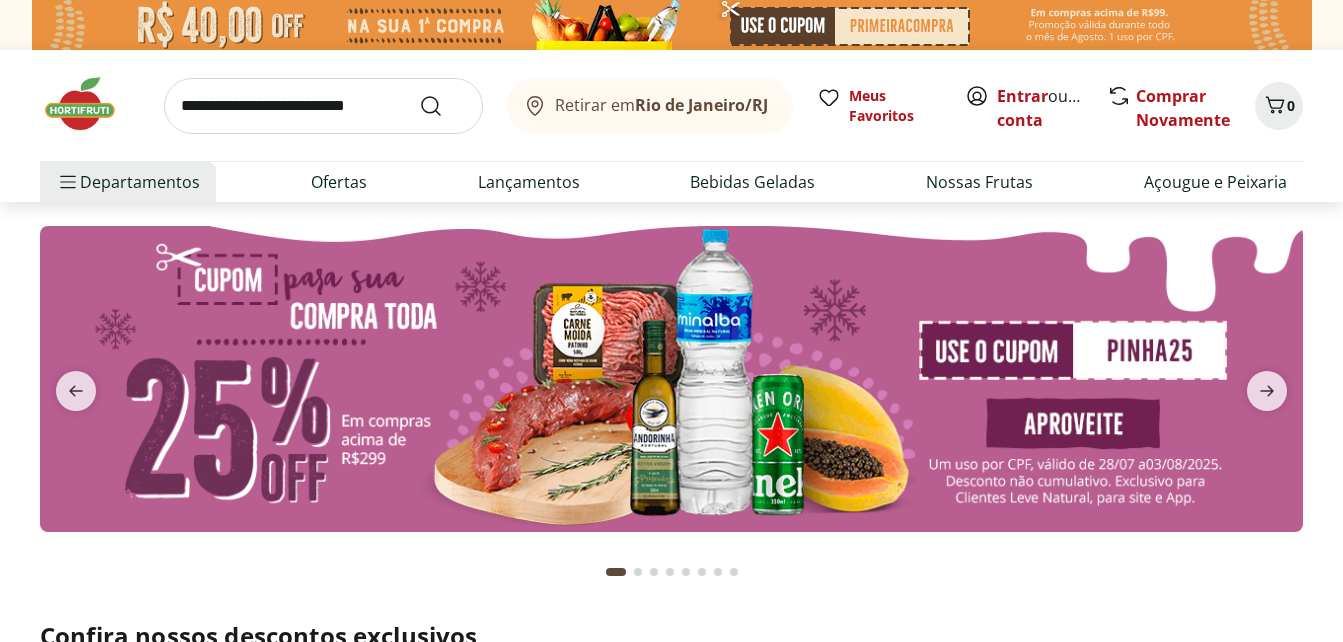 click at bounding box center [90, 104] 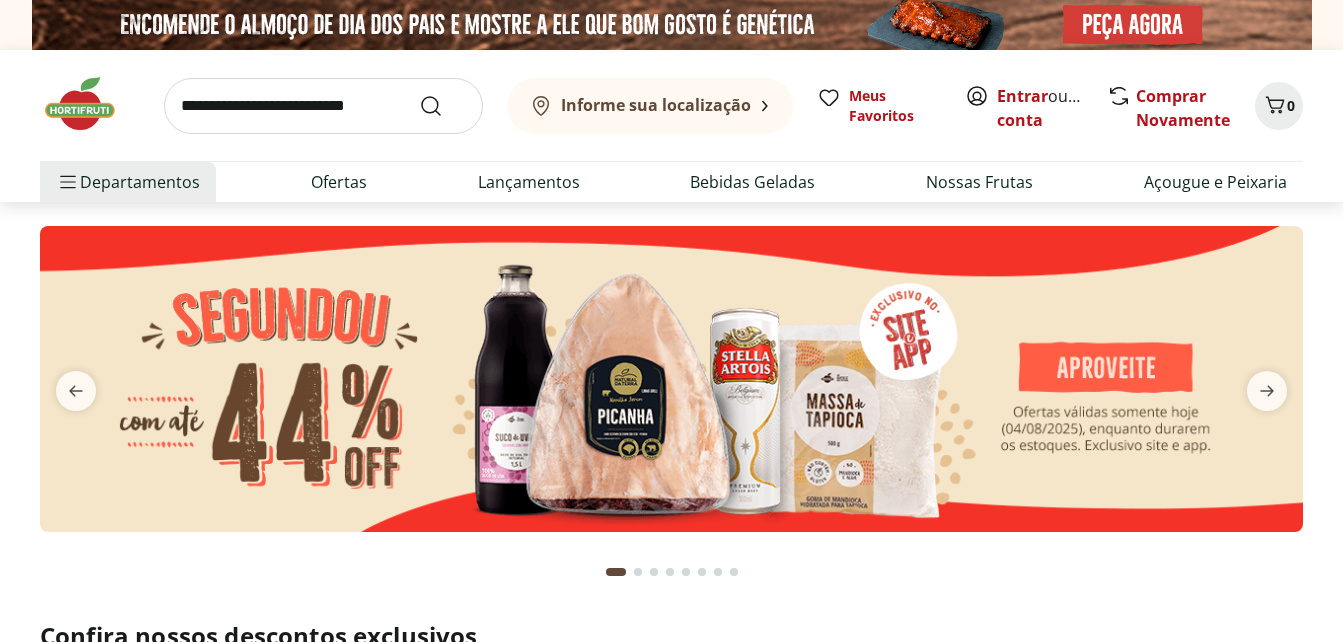 scroll, scrollTop: 0, scrollLeft: 0, axis: both 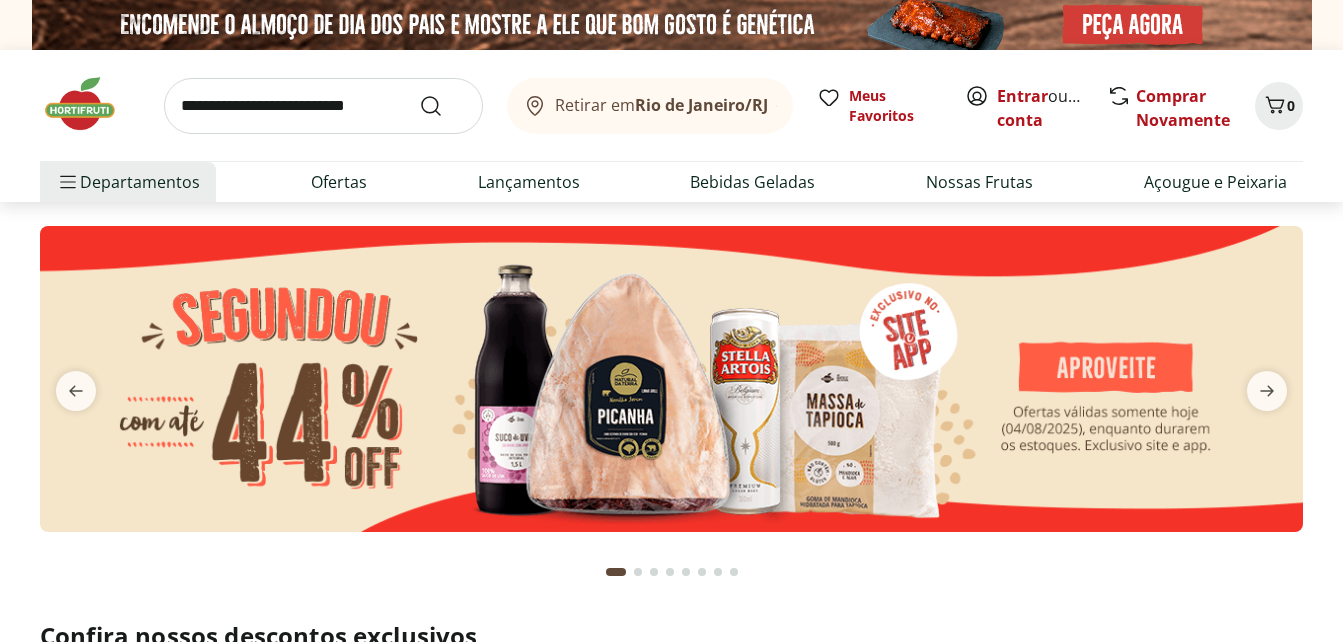 click at bounding box center (671, 379) 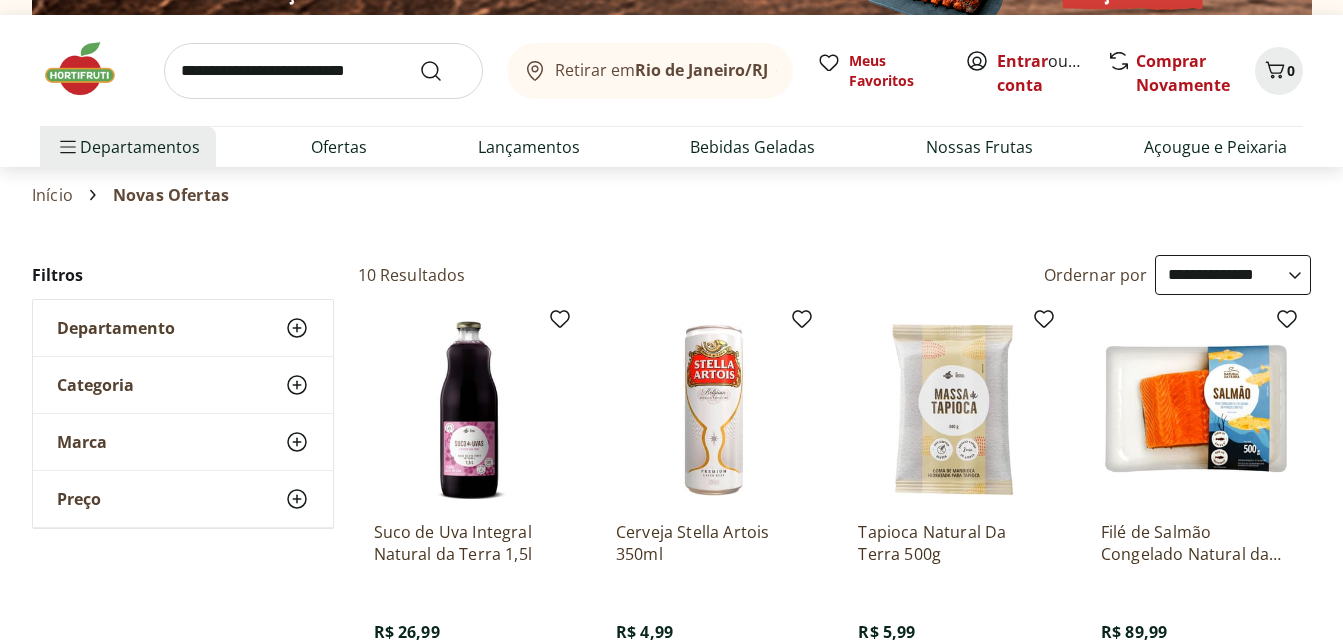 scroll, scrollTop: 0, scrollLeft: 0, axis: both 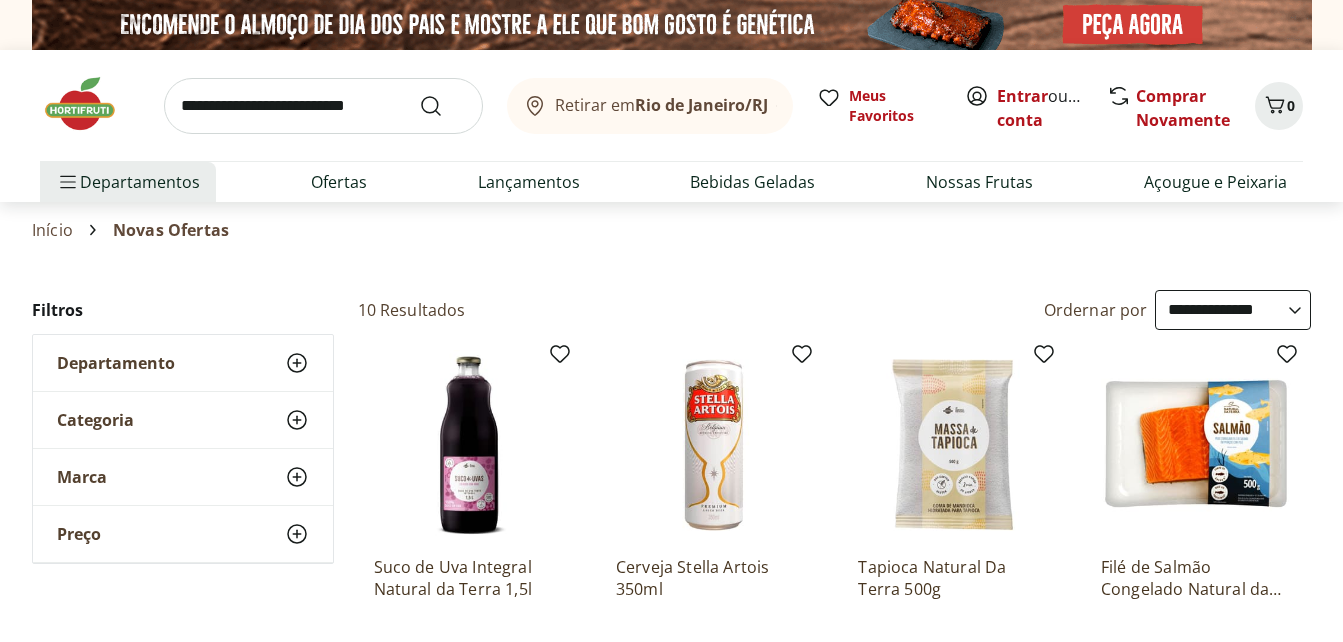 click at bounding box center (90, 104) 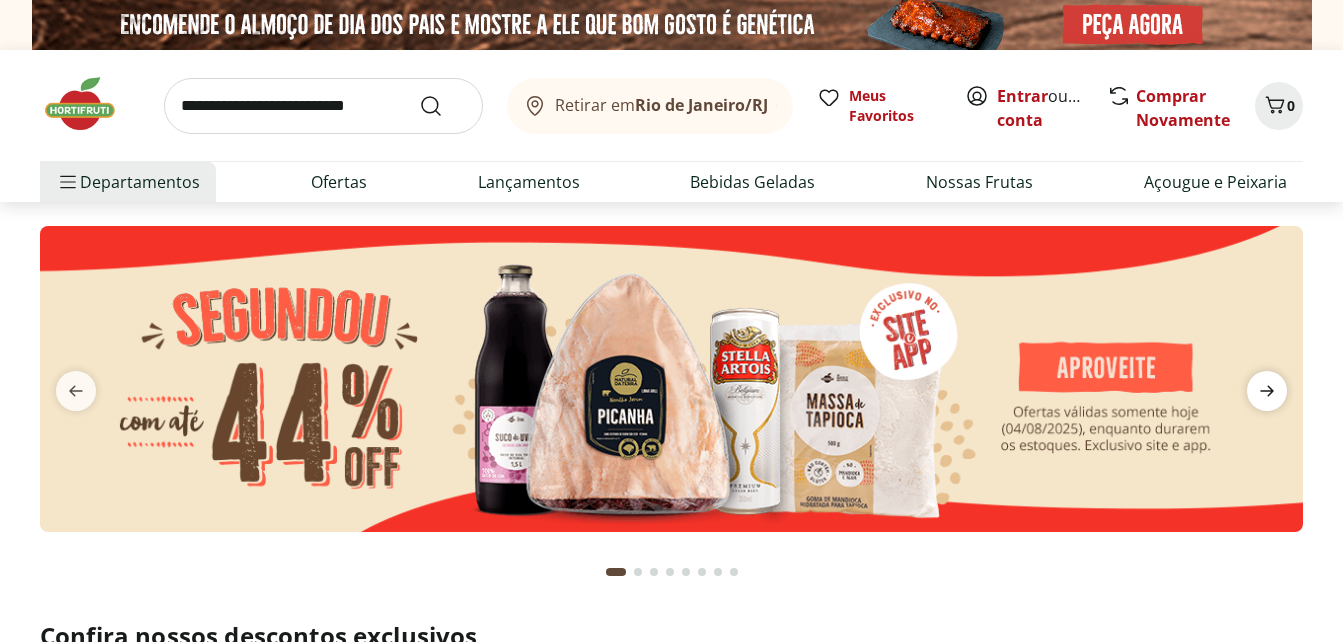 click 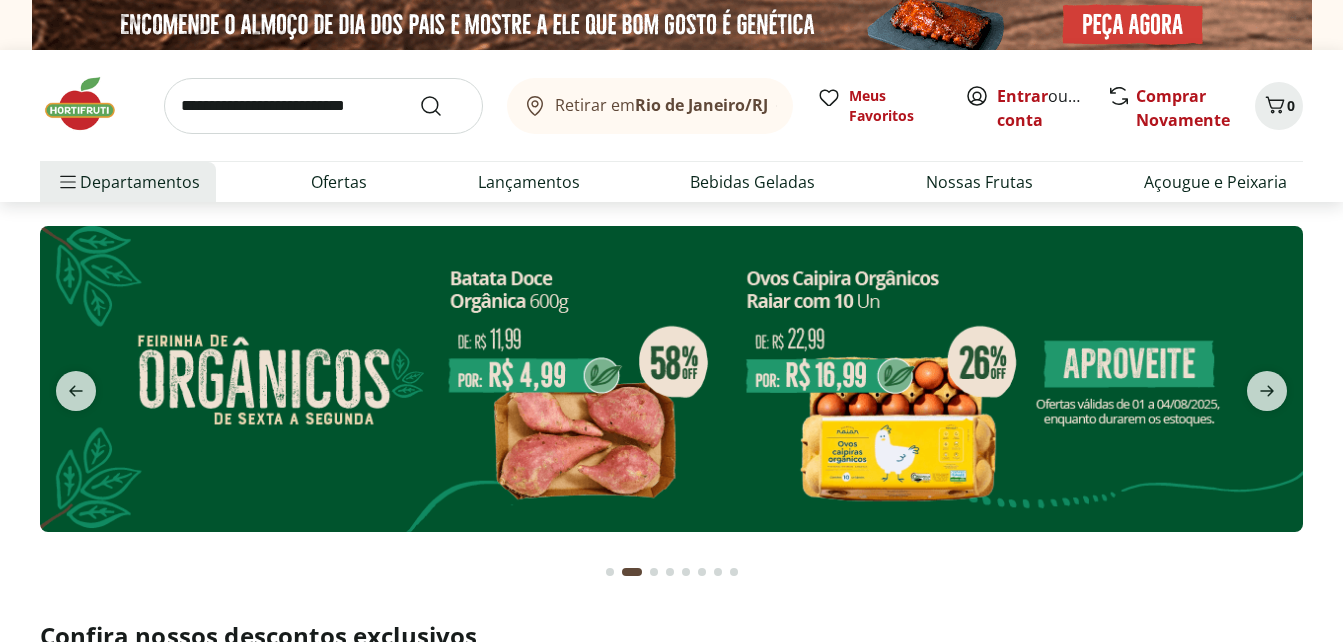 click at bounding box center (671, 379) 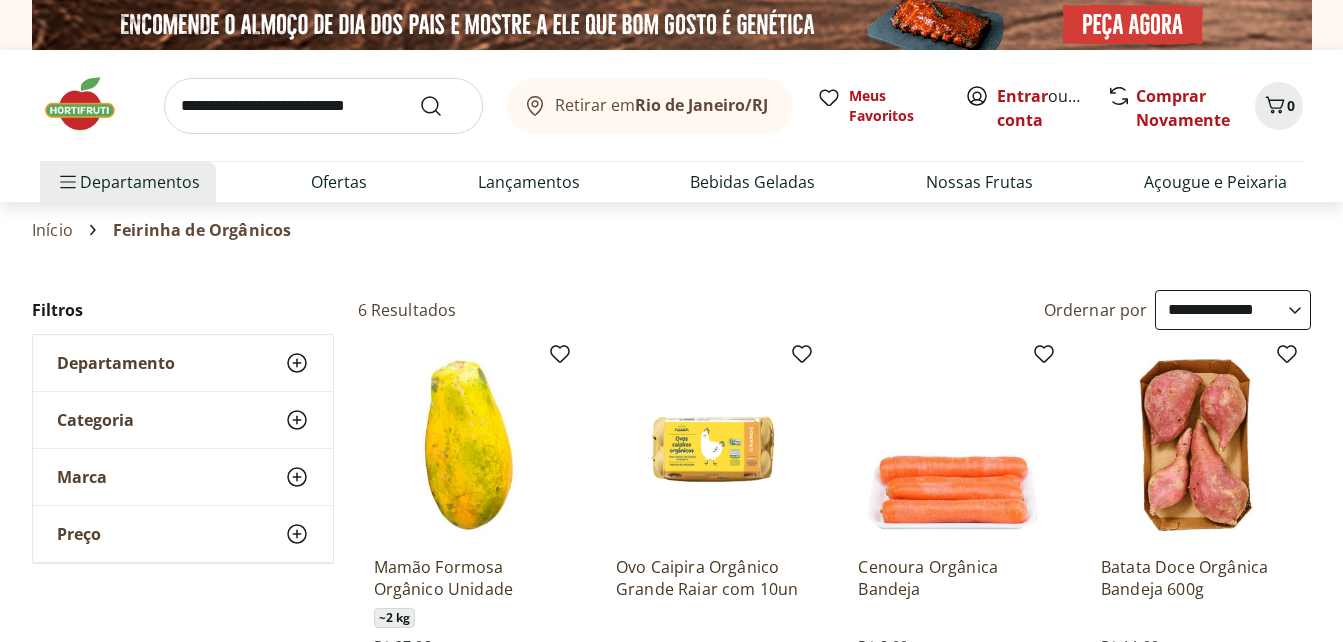 scroll, scrollTop: 400, scrollLeft: 0, axis: vertical 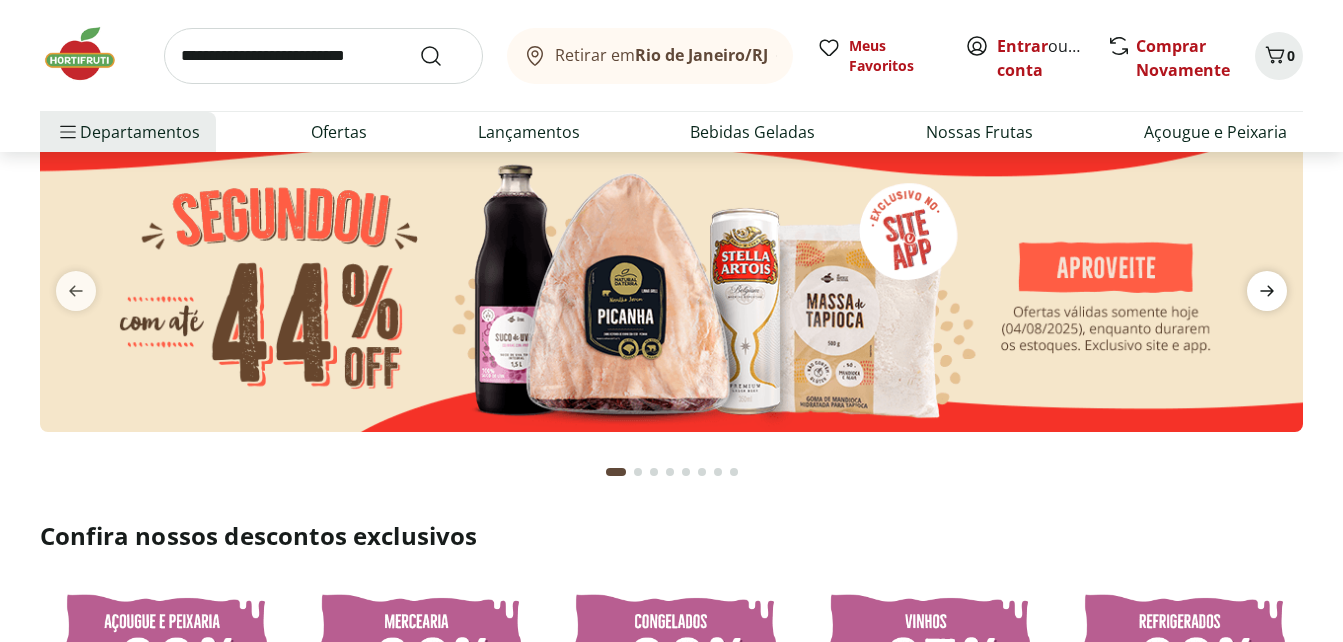 click 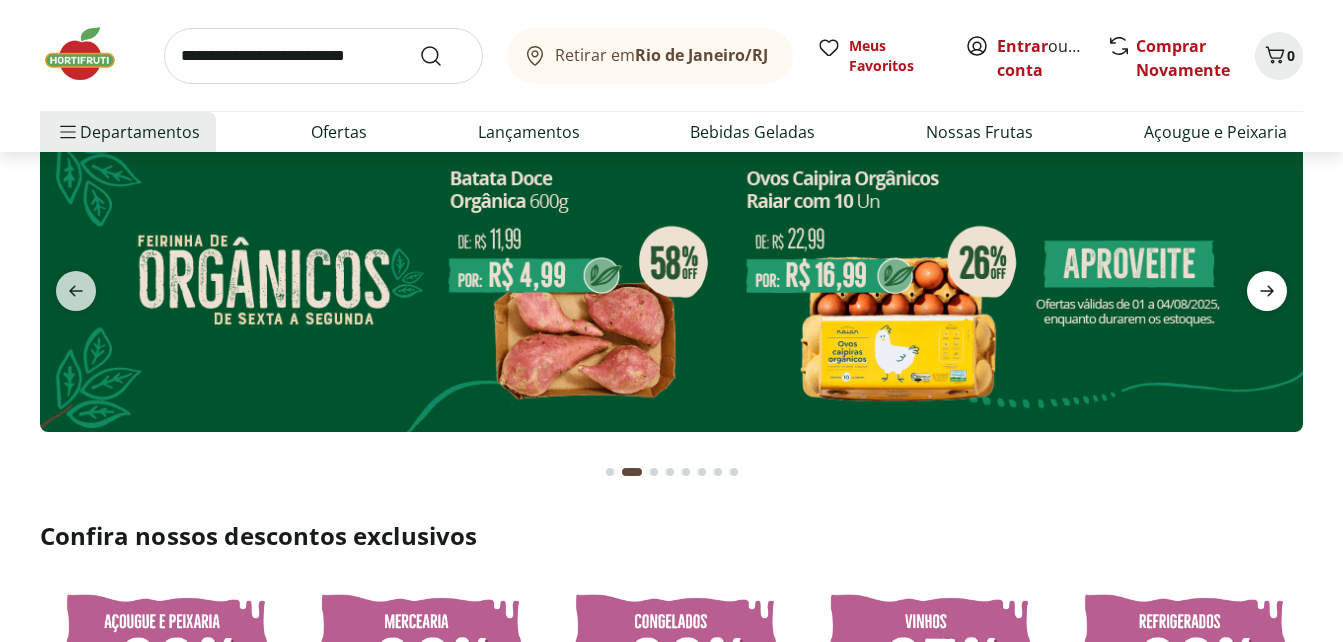 click 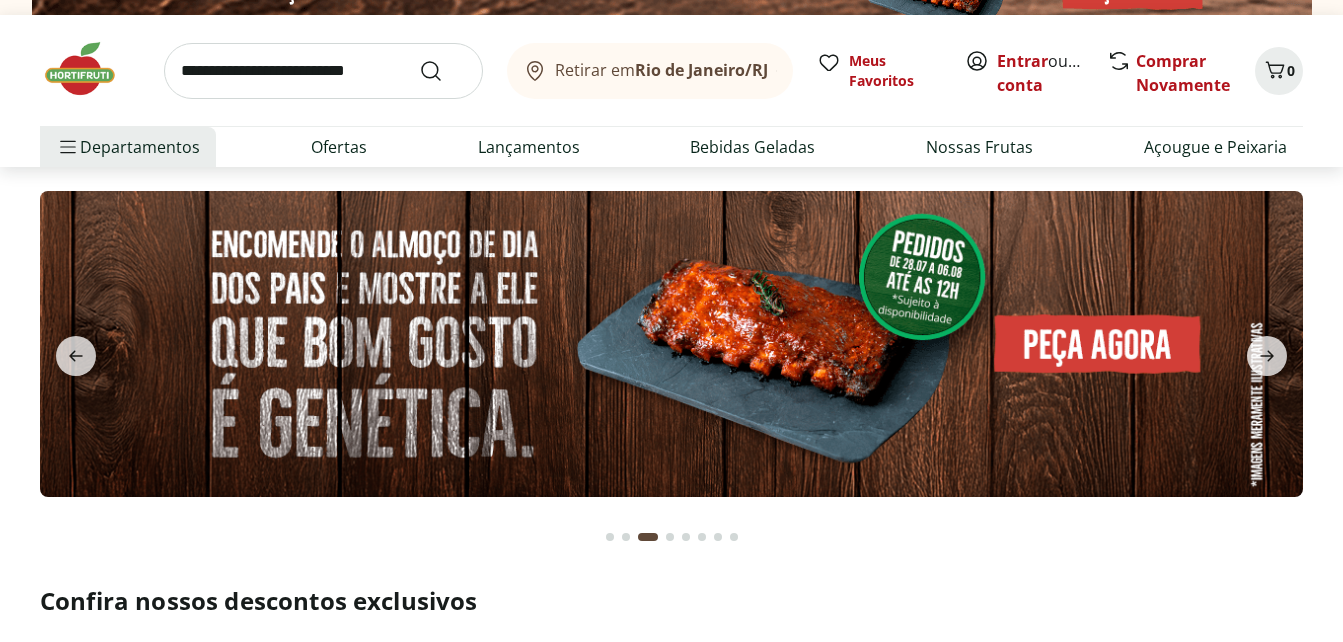 scroll, scrollTop: 0, scrollLeft: 0, axis: both 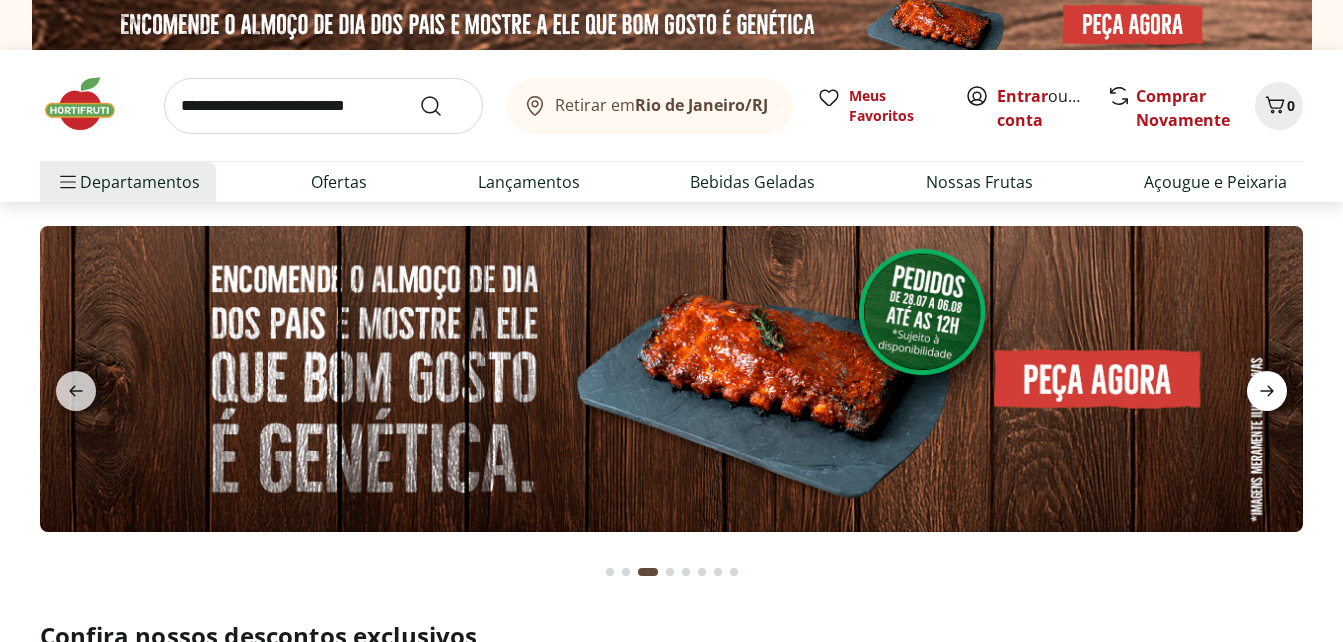 click 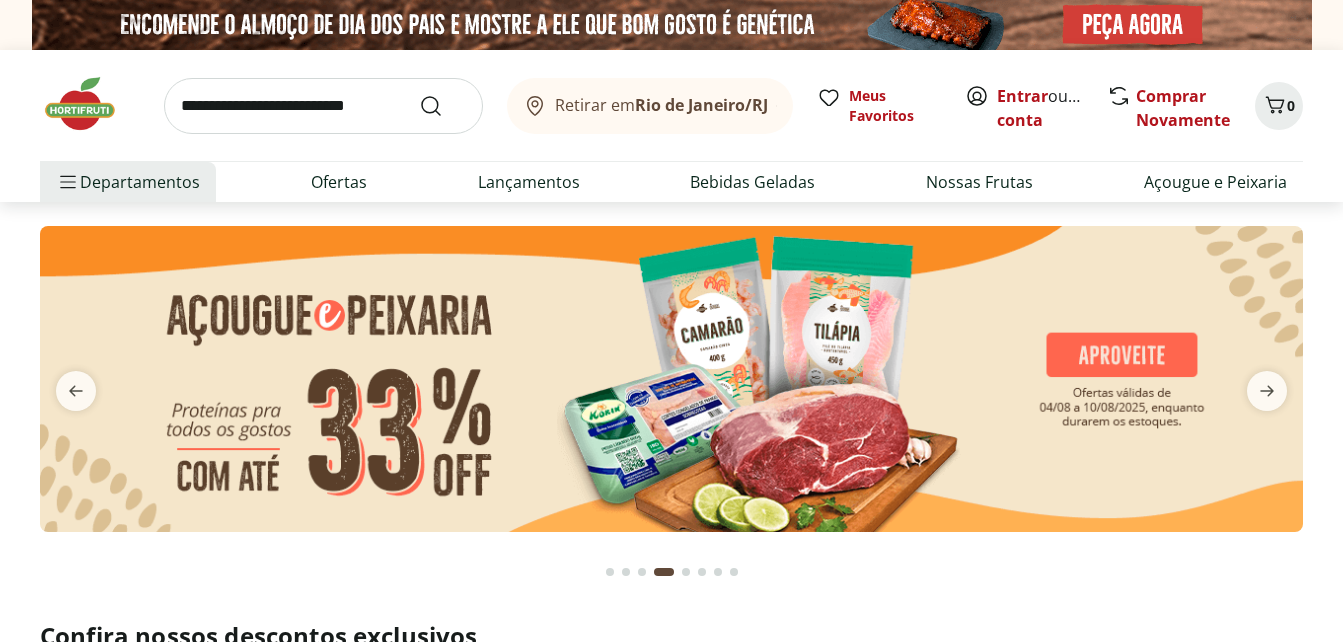 click at bounding box center (671, 379) 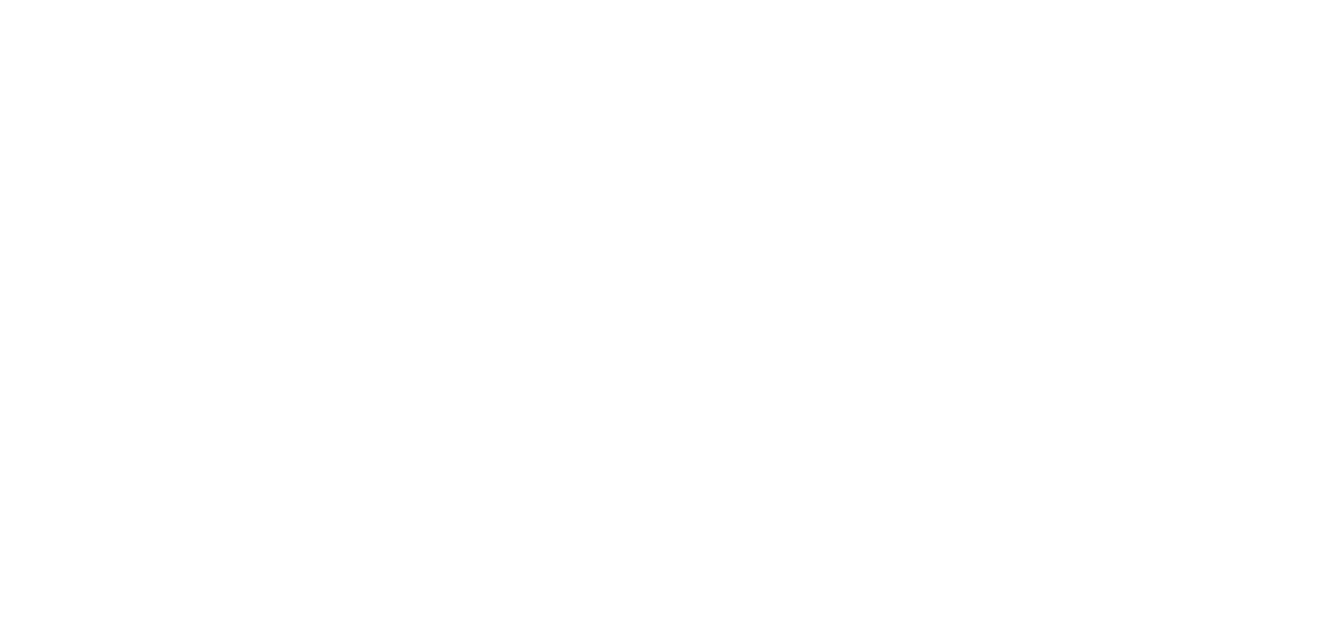 select on "**********" 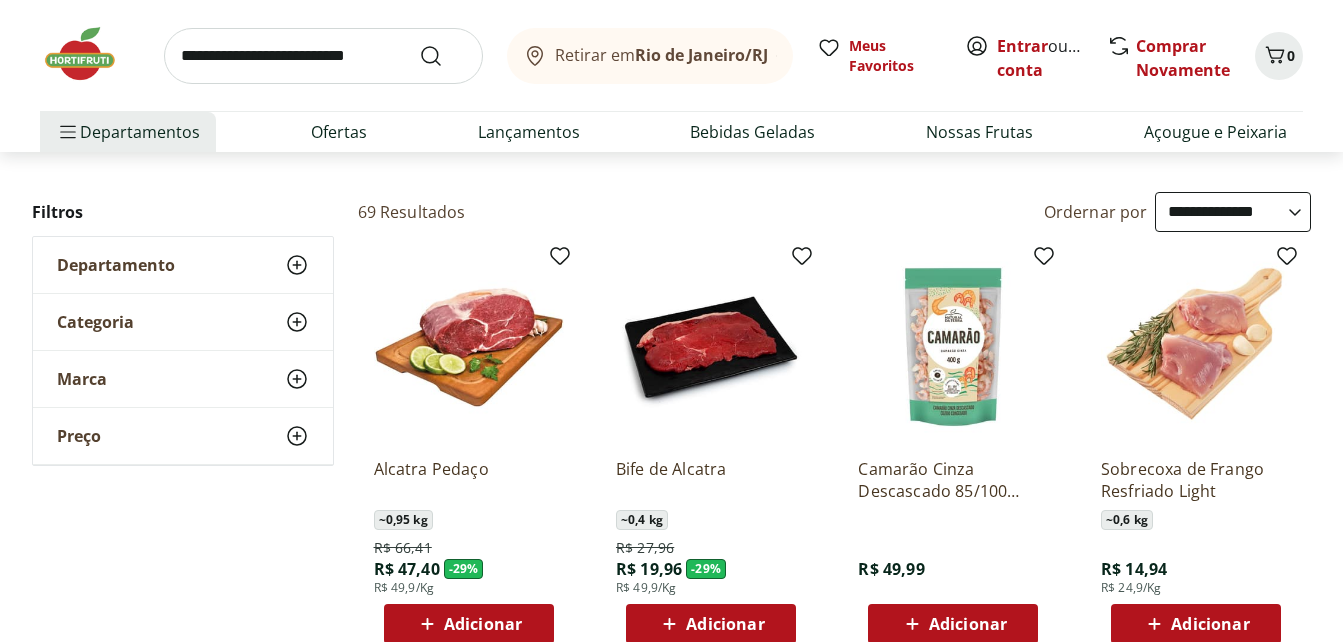 scroll, scrollTop: 0, scrollLeft: 0, axis: both 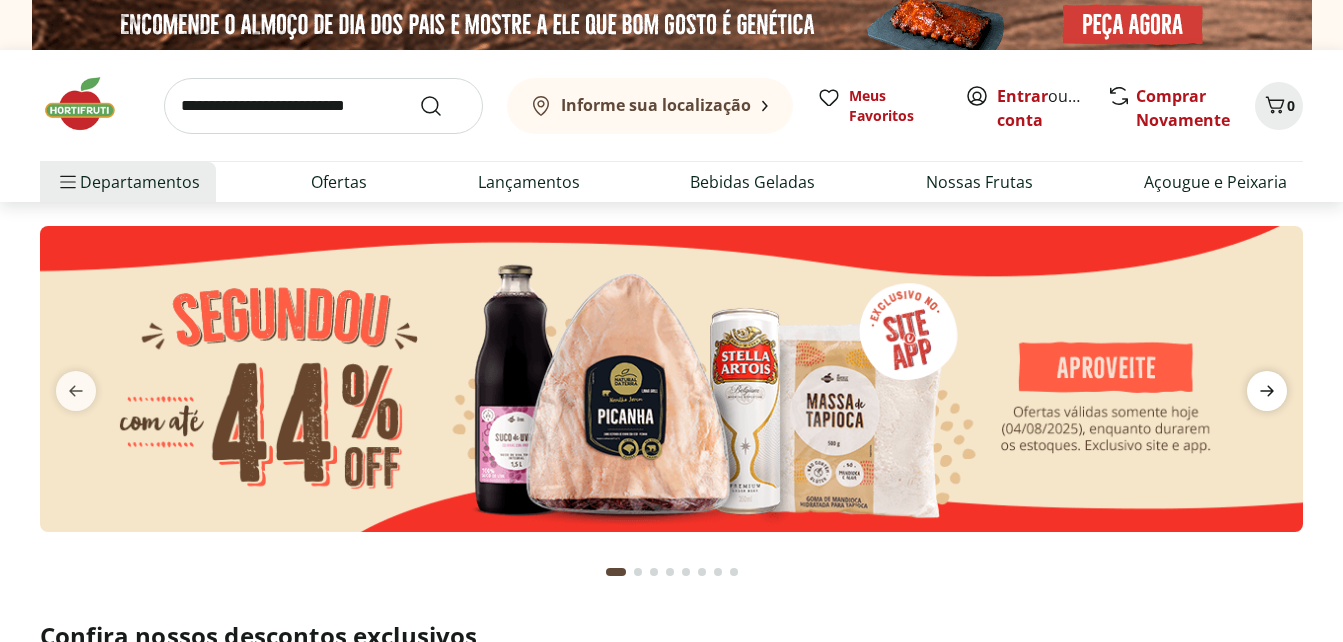 click 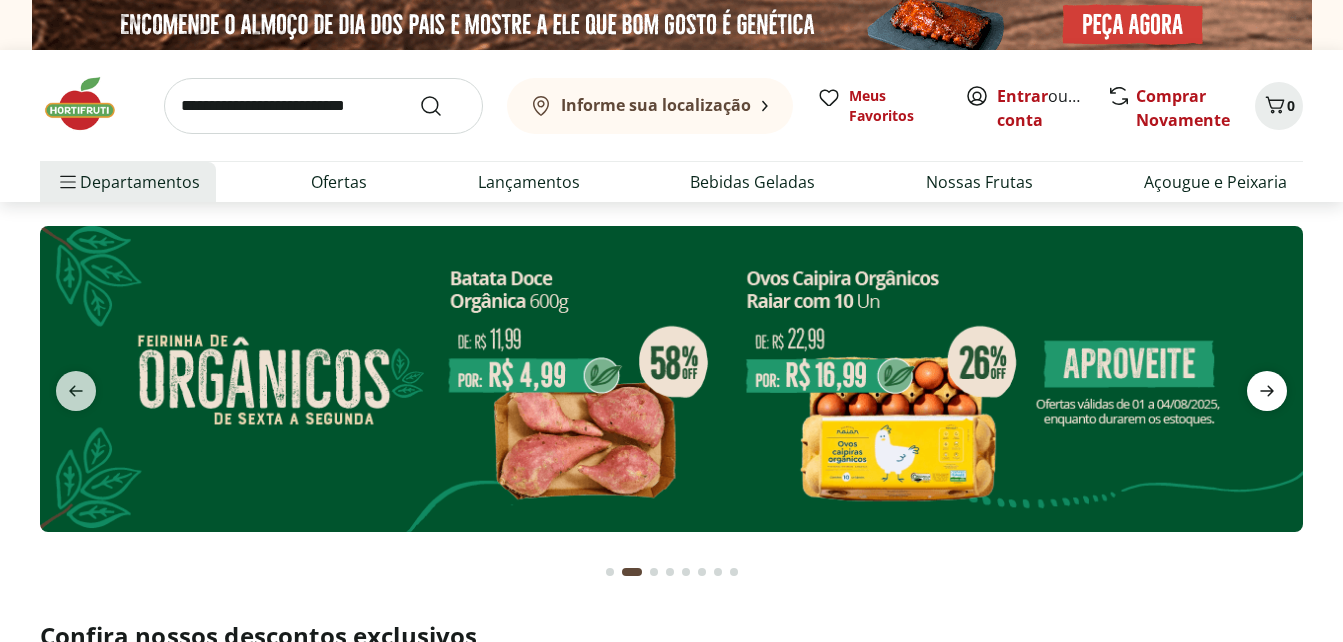 click 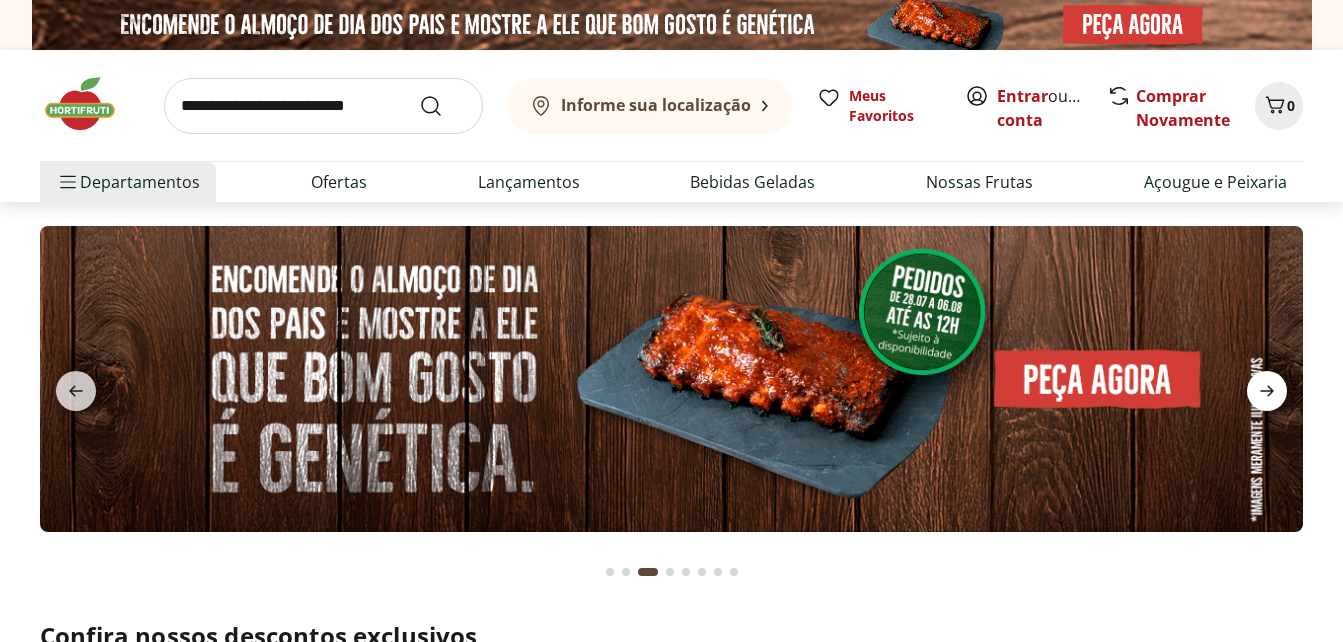 click 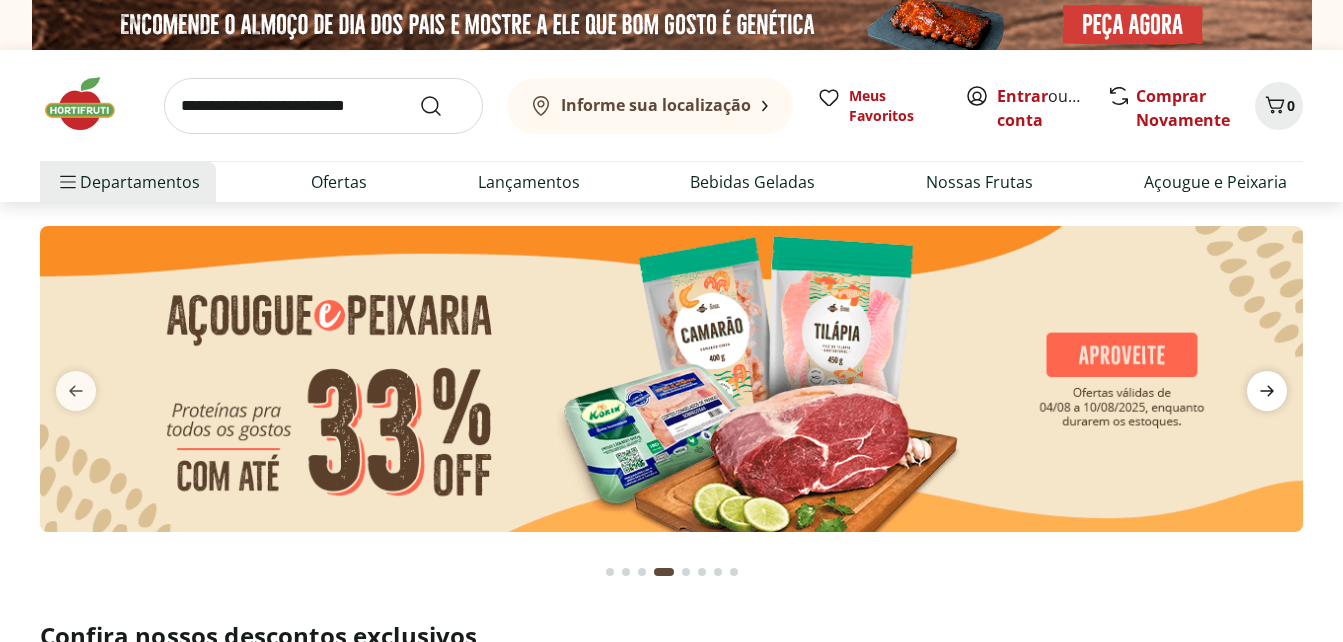 click 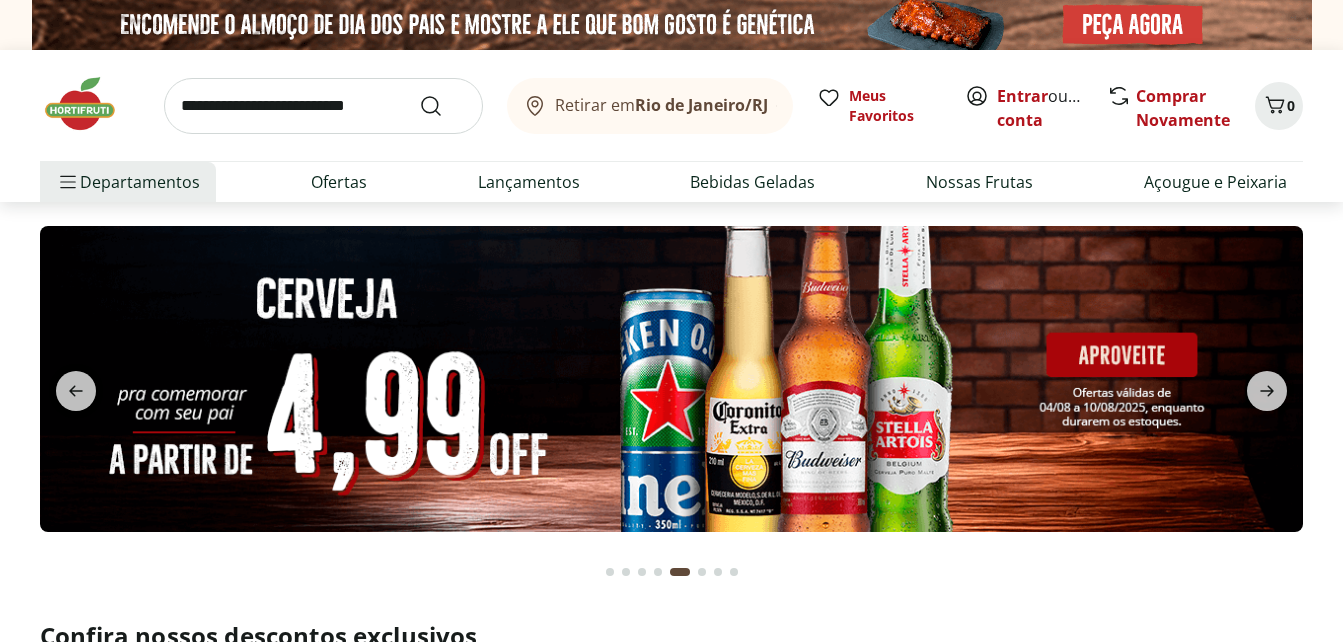 click at bounding box center (671, 379) 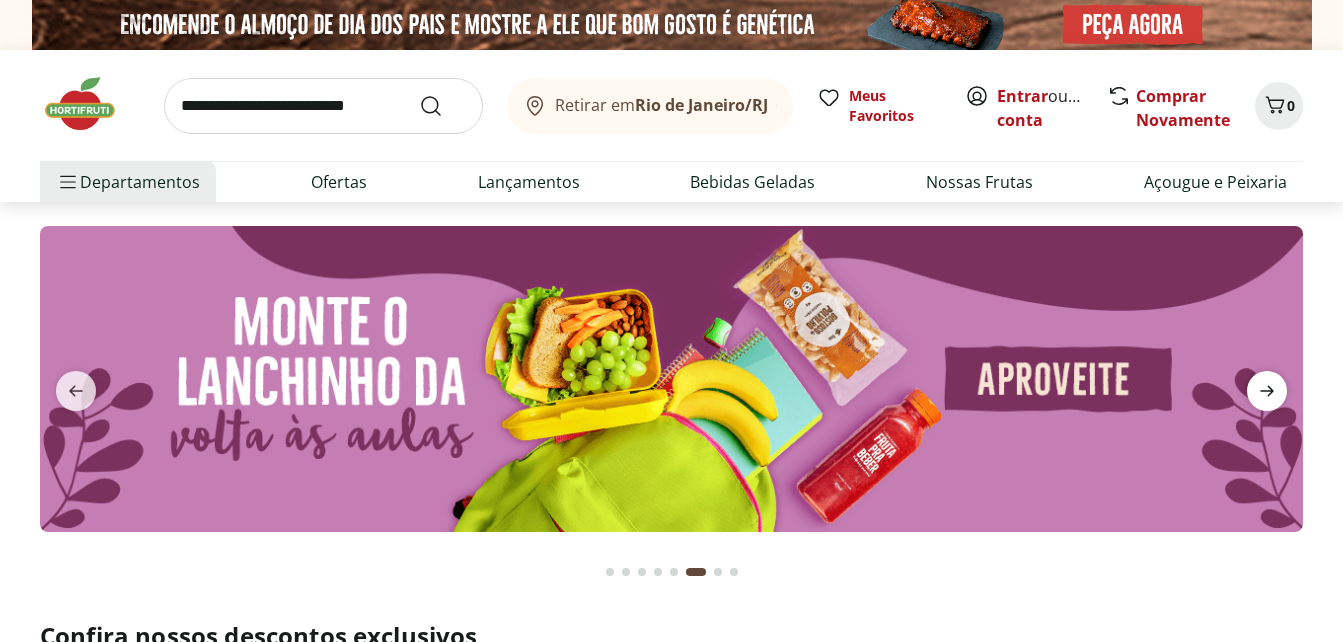 click at bounding box center [1267, 391] 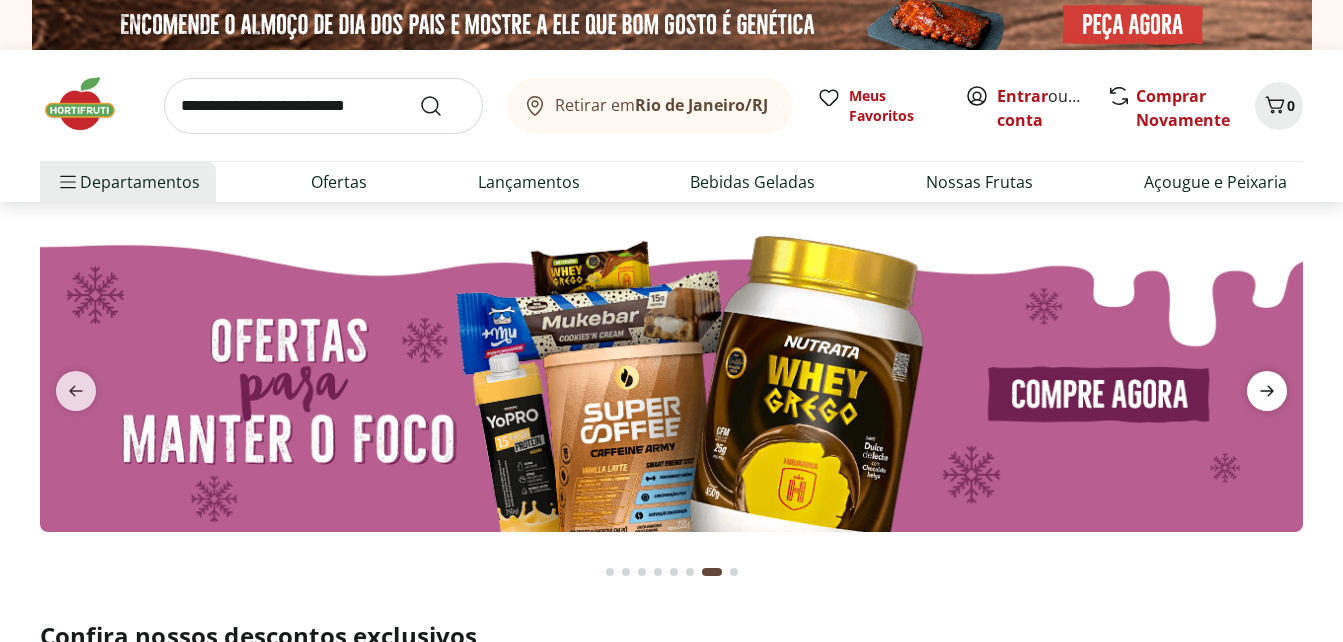 click 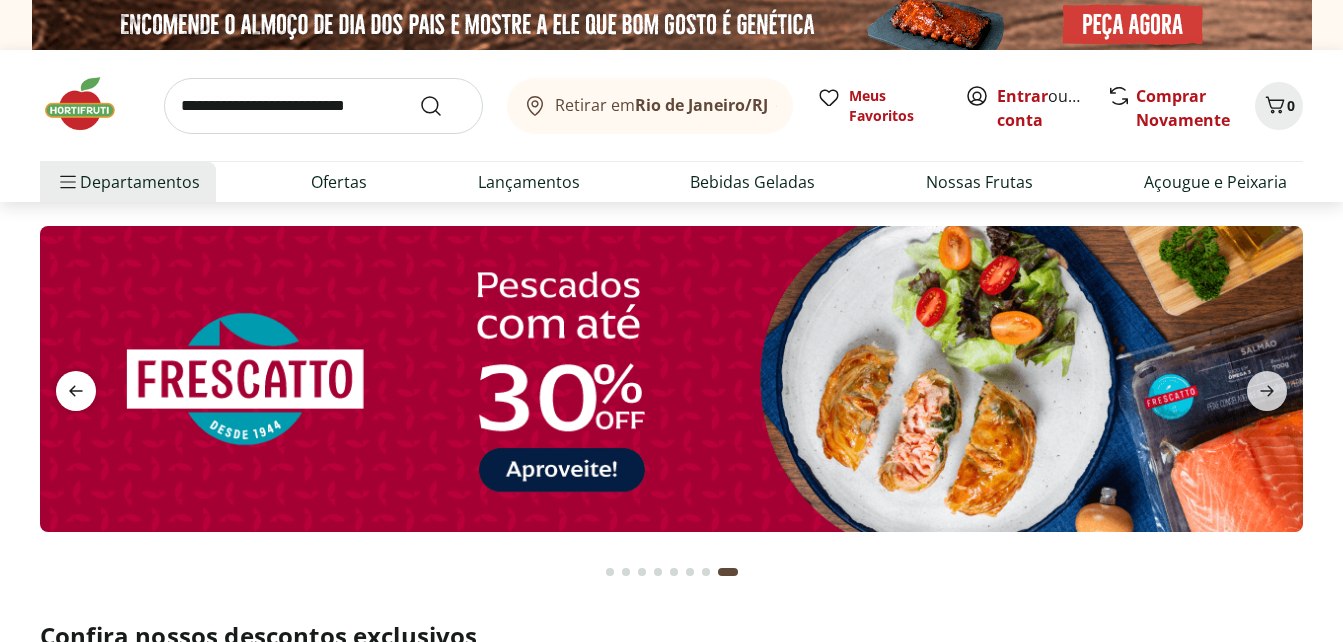 click at bounding box center (76, 391) 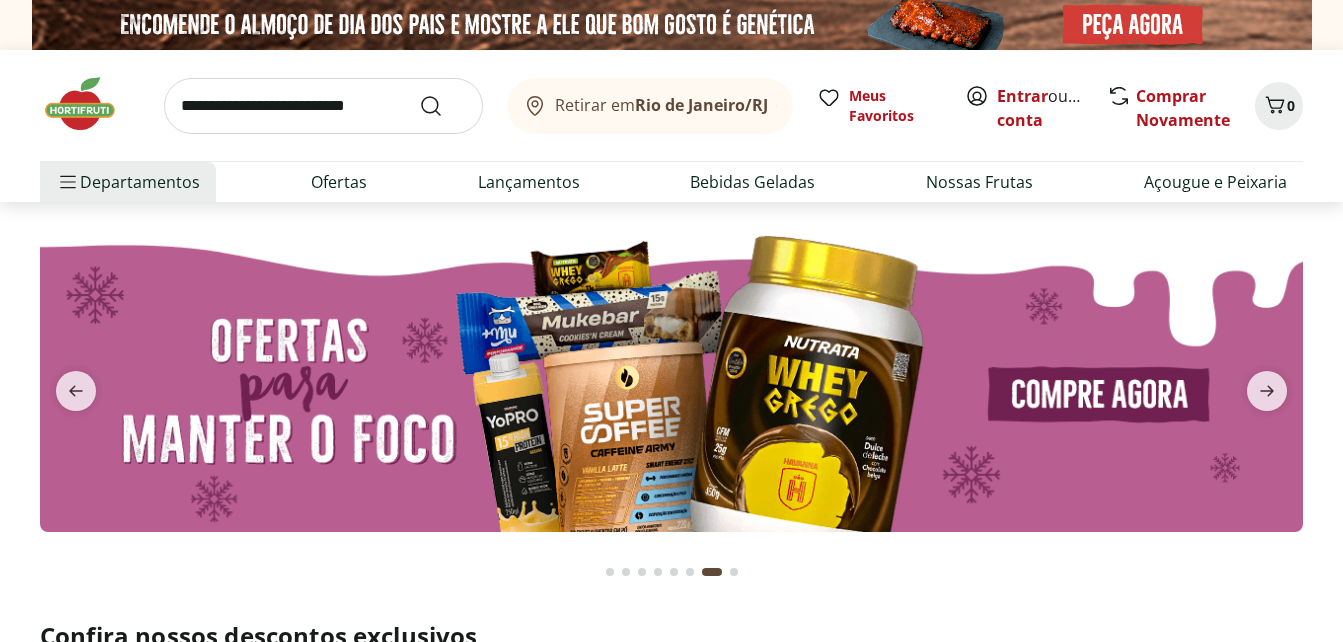 click at bounding box center (671, 379) 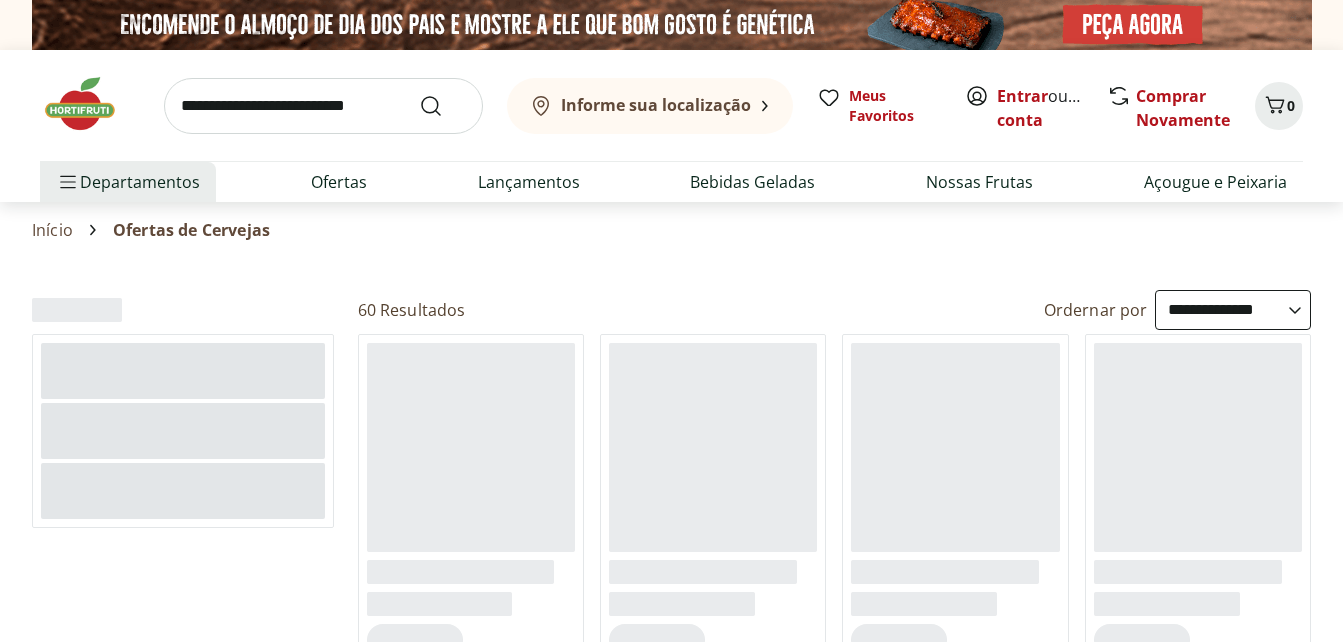 select on "**********" 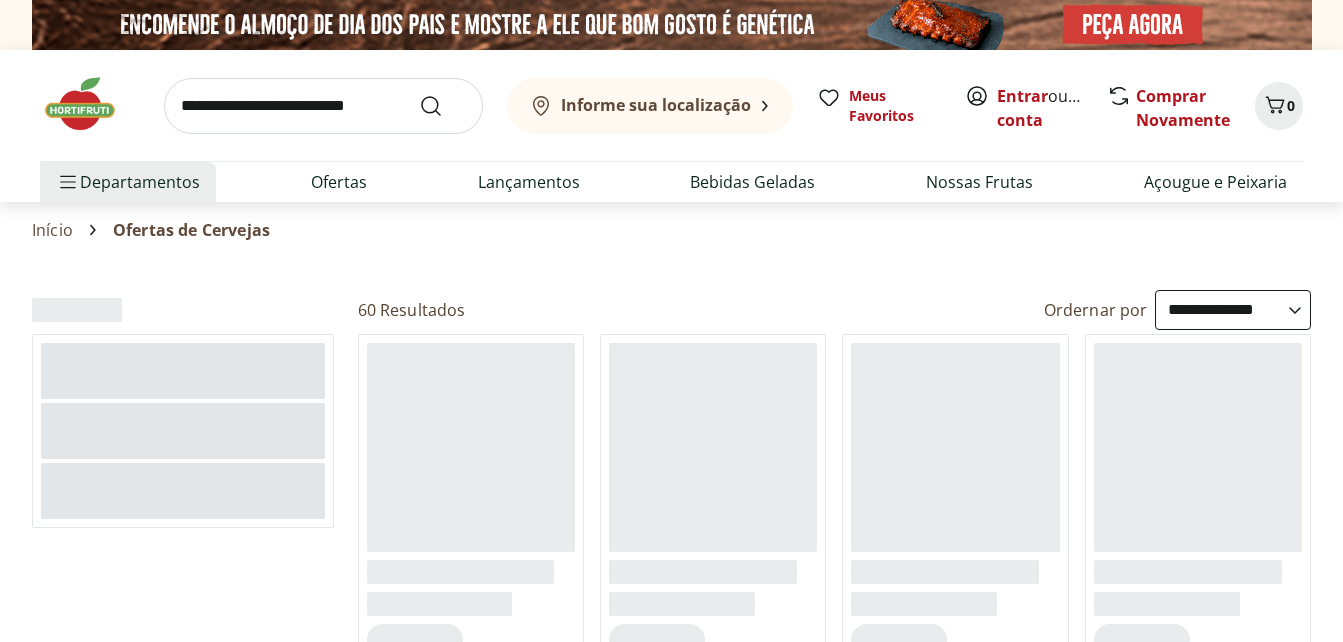 scroll, scrollTop: 0, scrollLeft: 0, axis: both 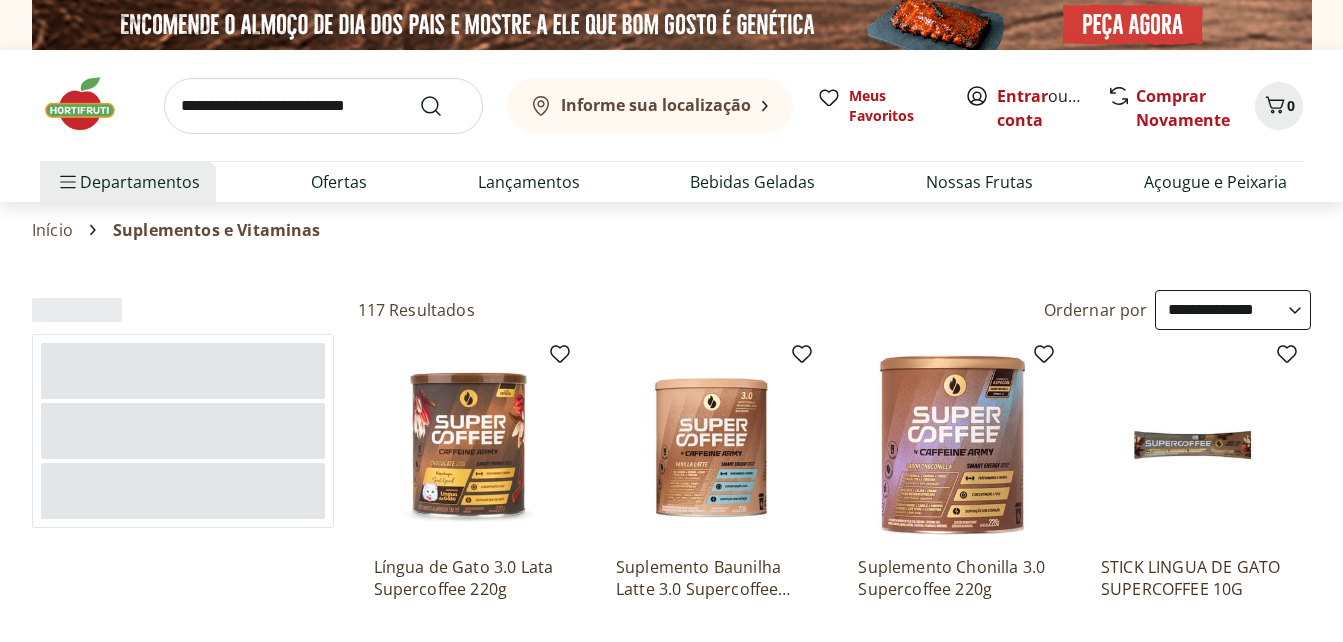 select on "**********" 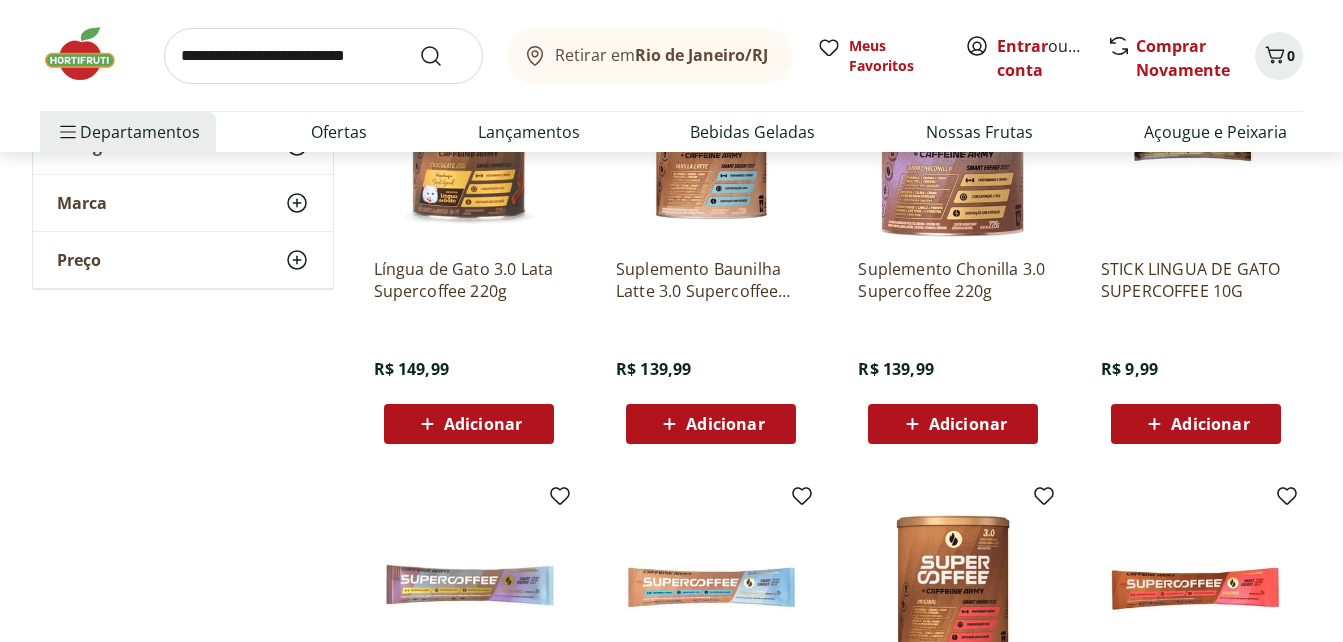 scroll, scrollTop: 300, scrollLeft: 0, axis: vertical 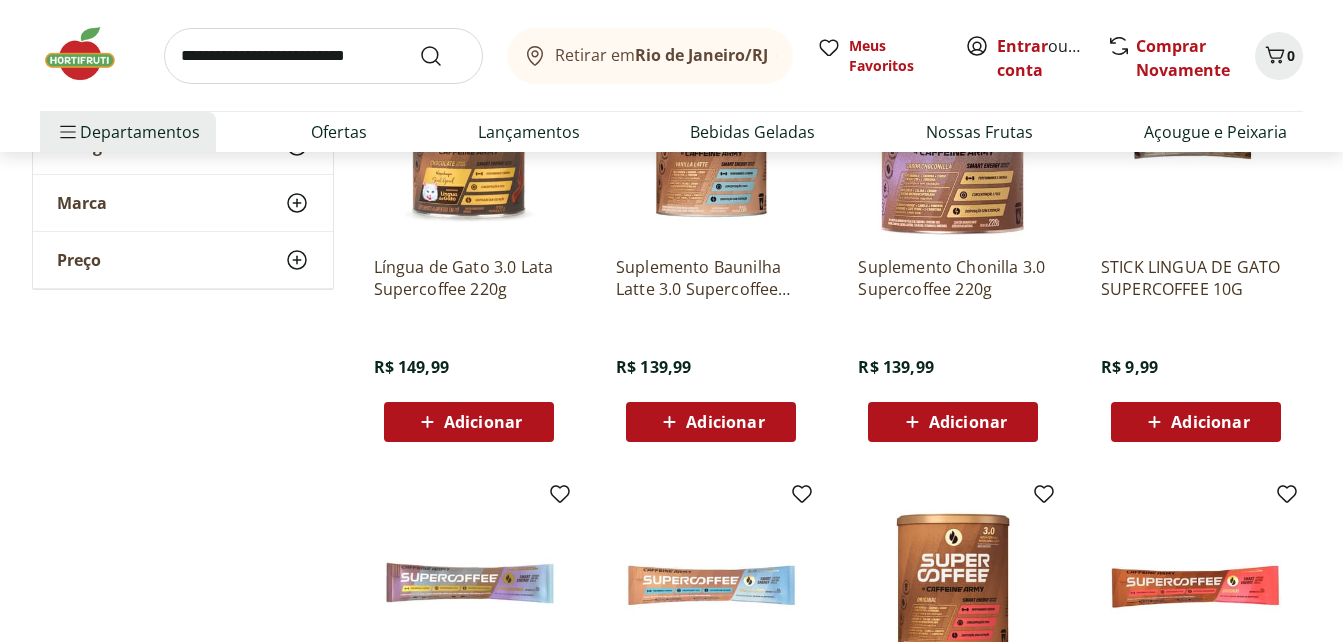 click at bounding box center [90, 54] 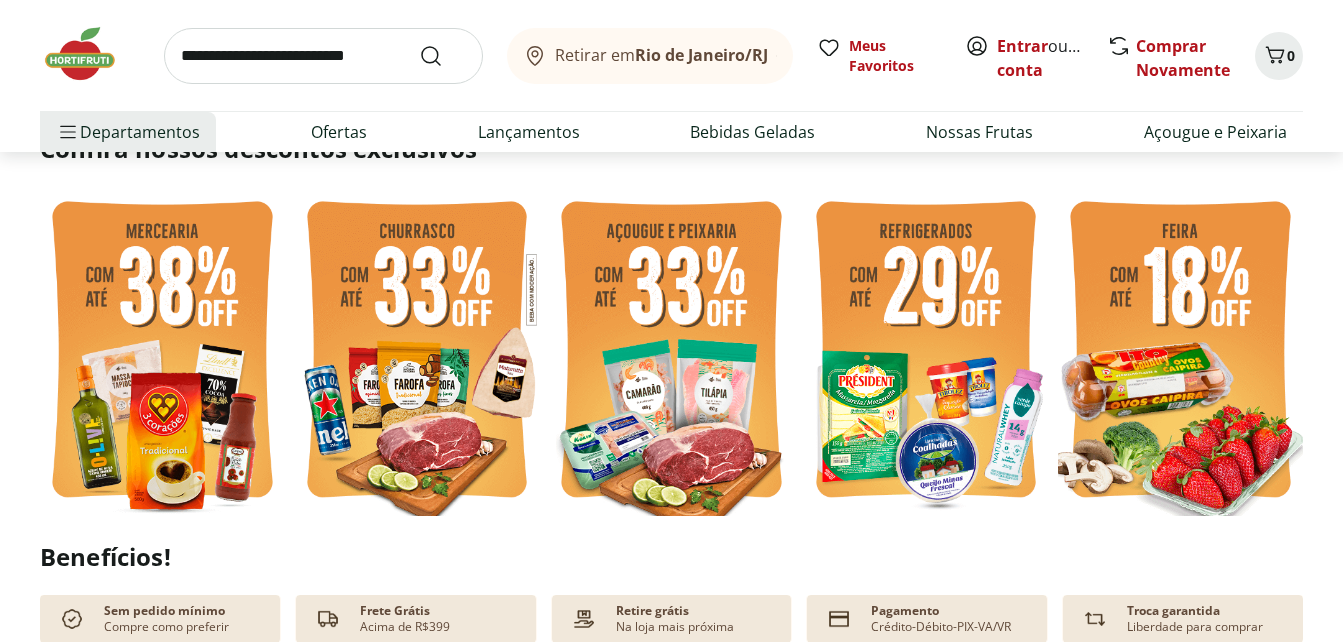 scroll, scrollTop: 500, scrollLeft: 0, axis: vertical 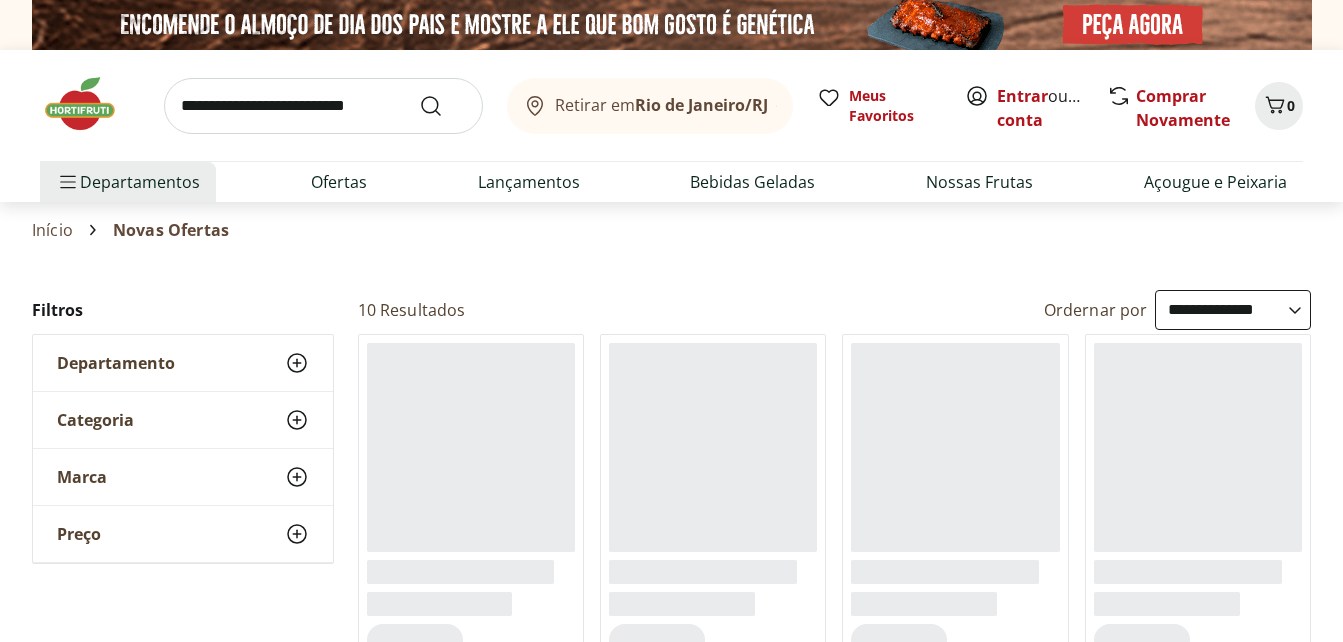 select on "**********" 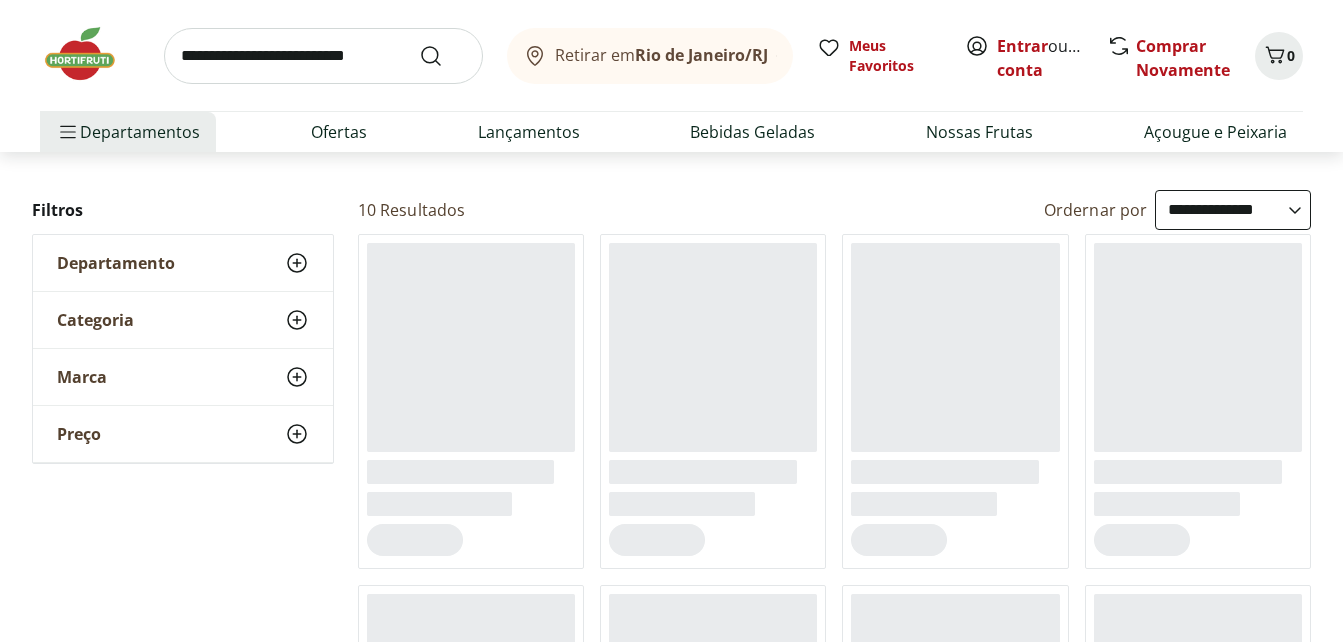 scroll, scrollTop: 0, scrollLeft: 0, axis: both 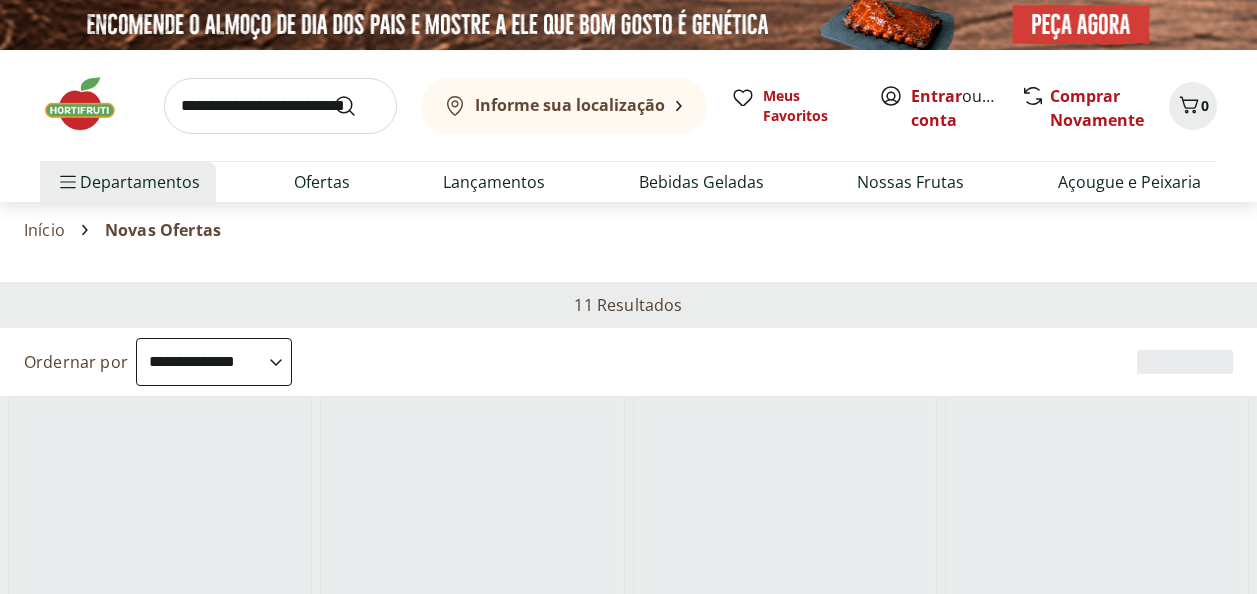 select on "**********" 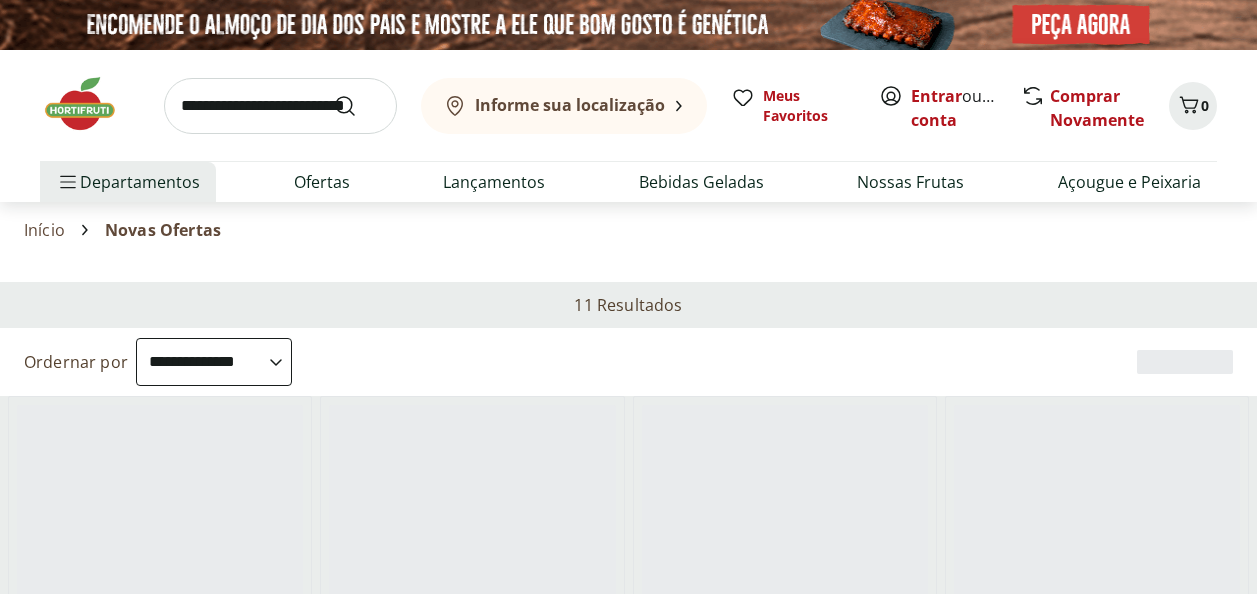 scroll, scrollTop: 0, scrollLeft: 0, axis: both 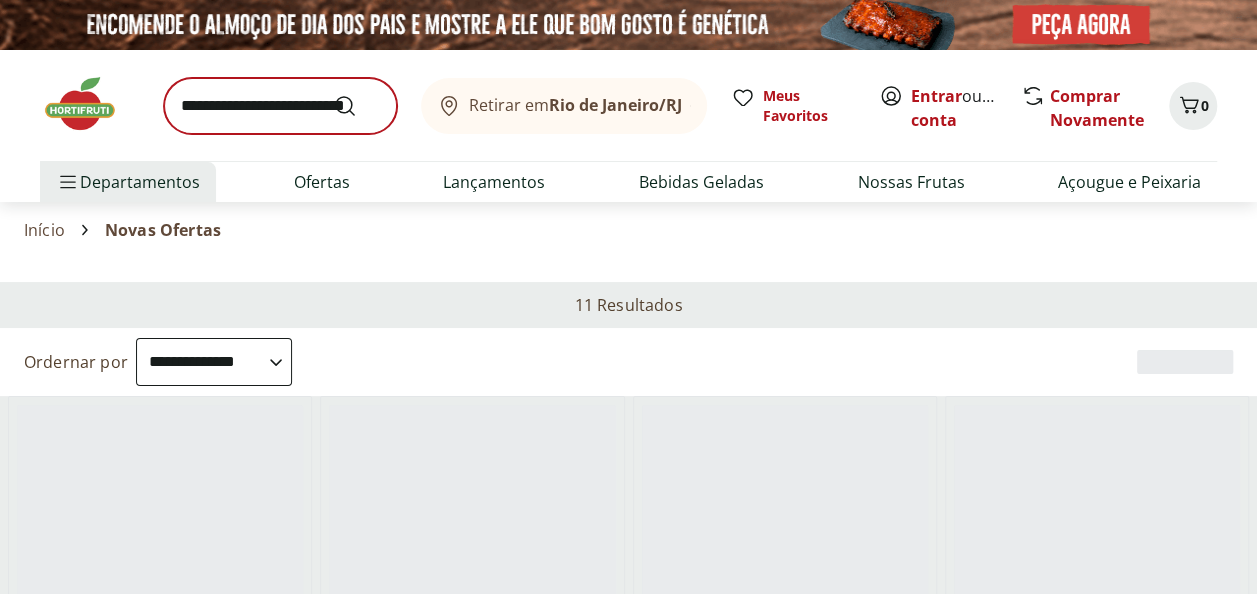 click on "Retirar em  [CITY]/[STATE] Meus Favoritos Entrar  ou  Criar conta Comprar Novamente 0" at bounding box center (628, 105) 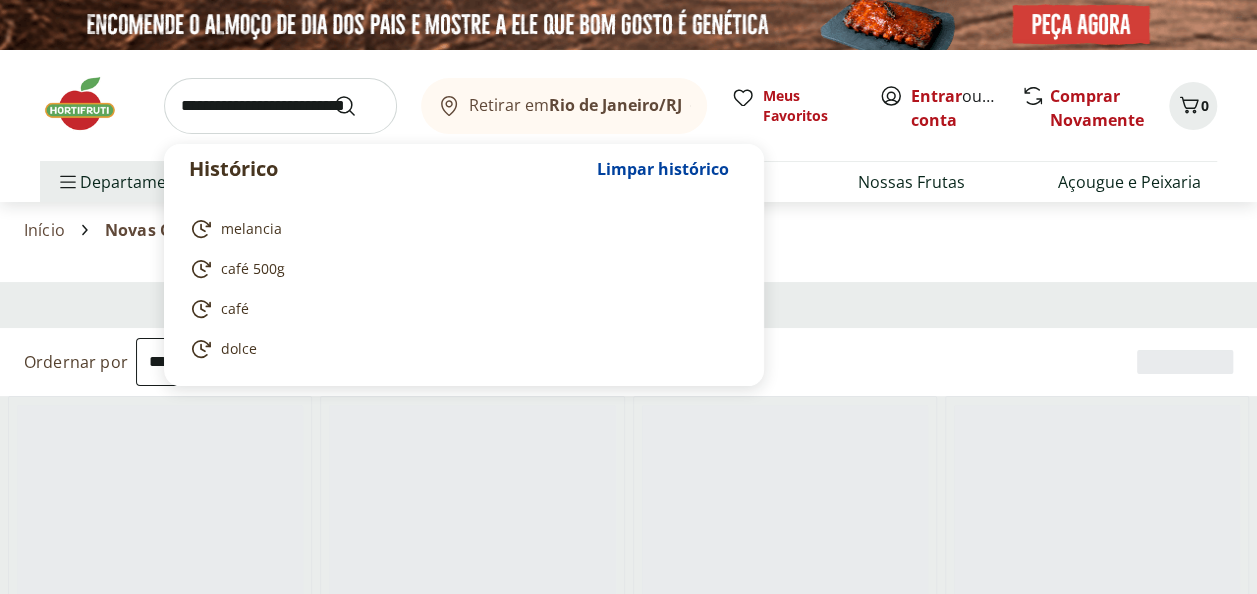 click at bounding box center (280, 106) 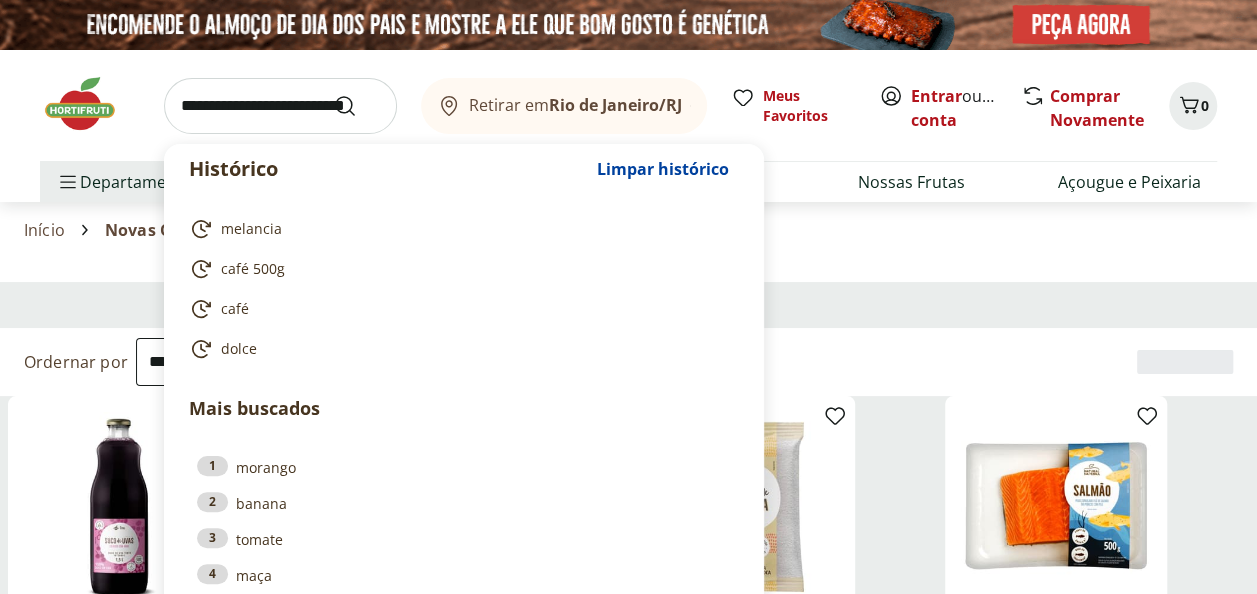 click at bounding box center (280, 106) 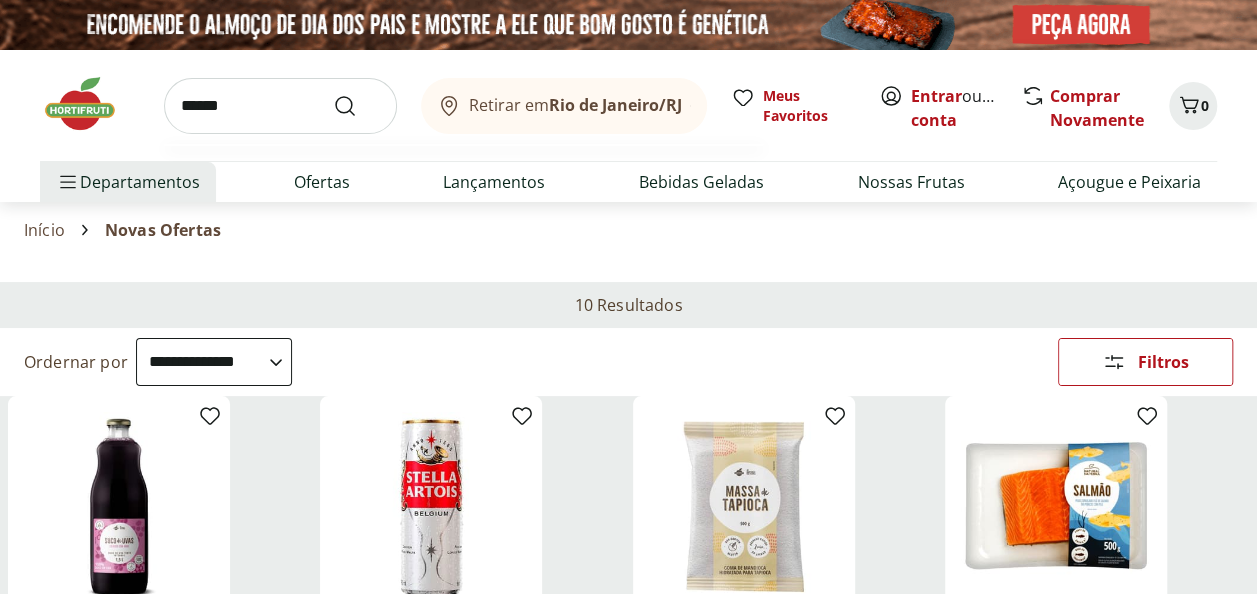 type on "******" 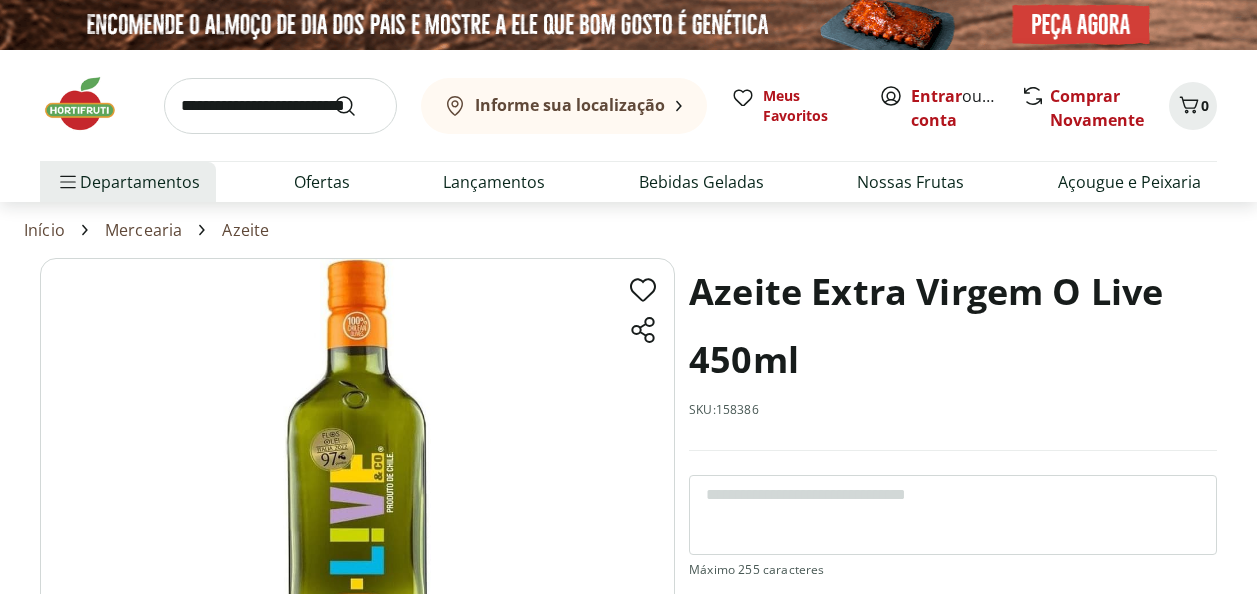scroll, scrollTop: 0, scrollLeft: 0, axis: both 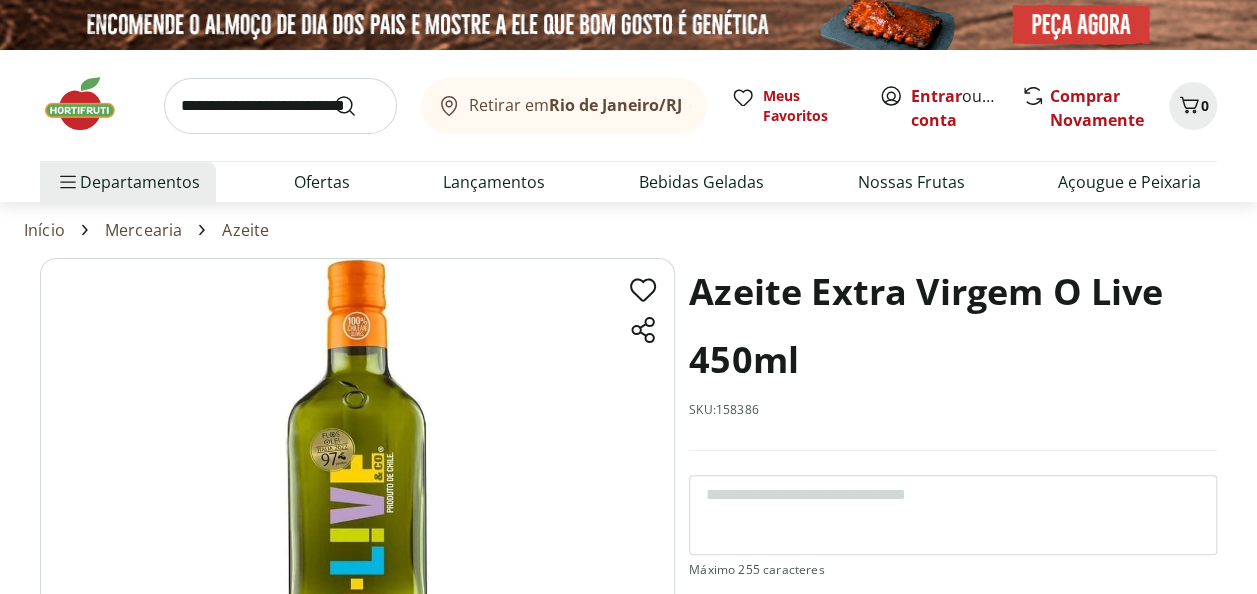 click at bounding box center (90, 104) 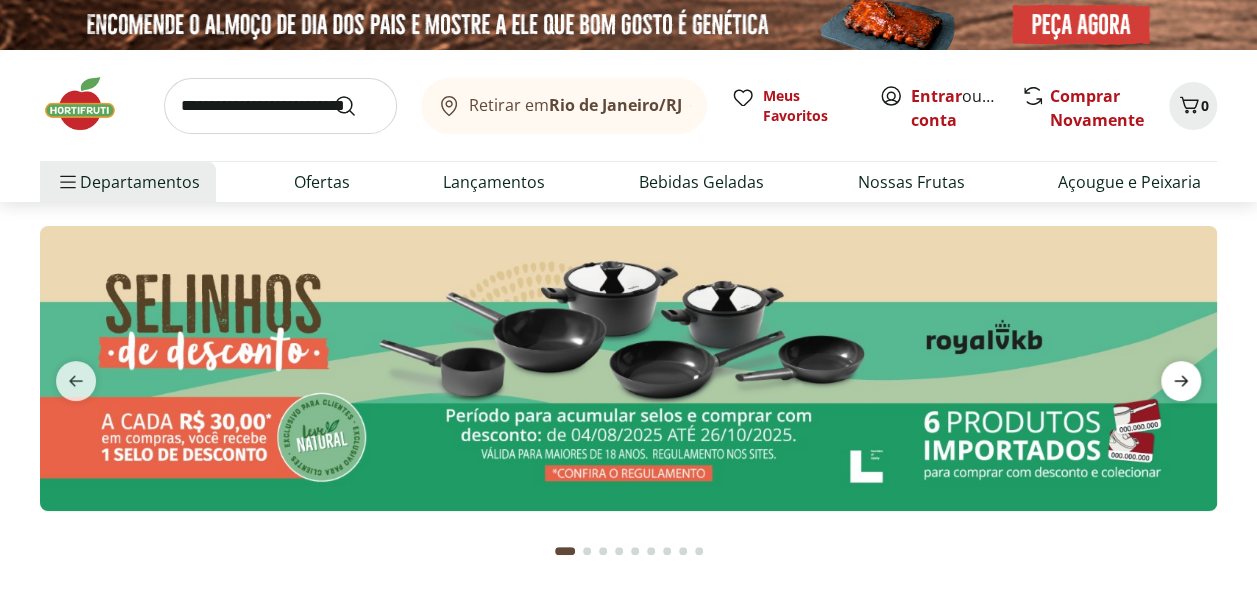 click at bounding box center [1181, 381] 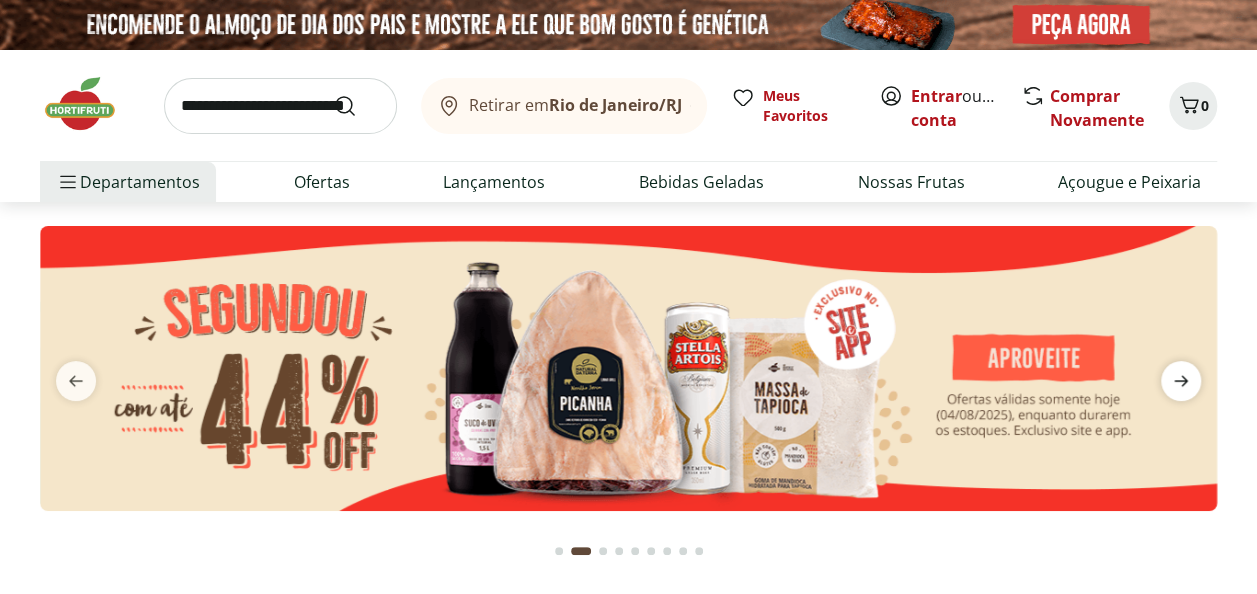 click 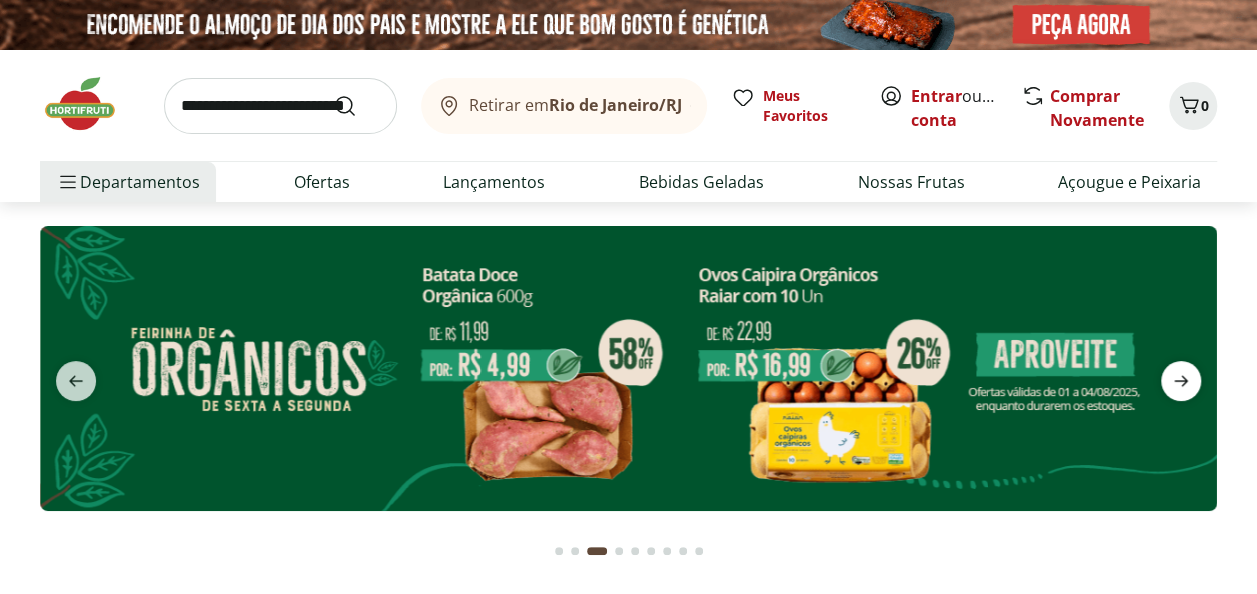 click 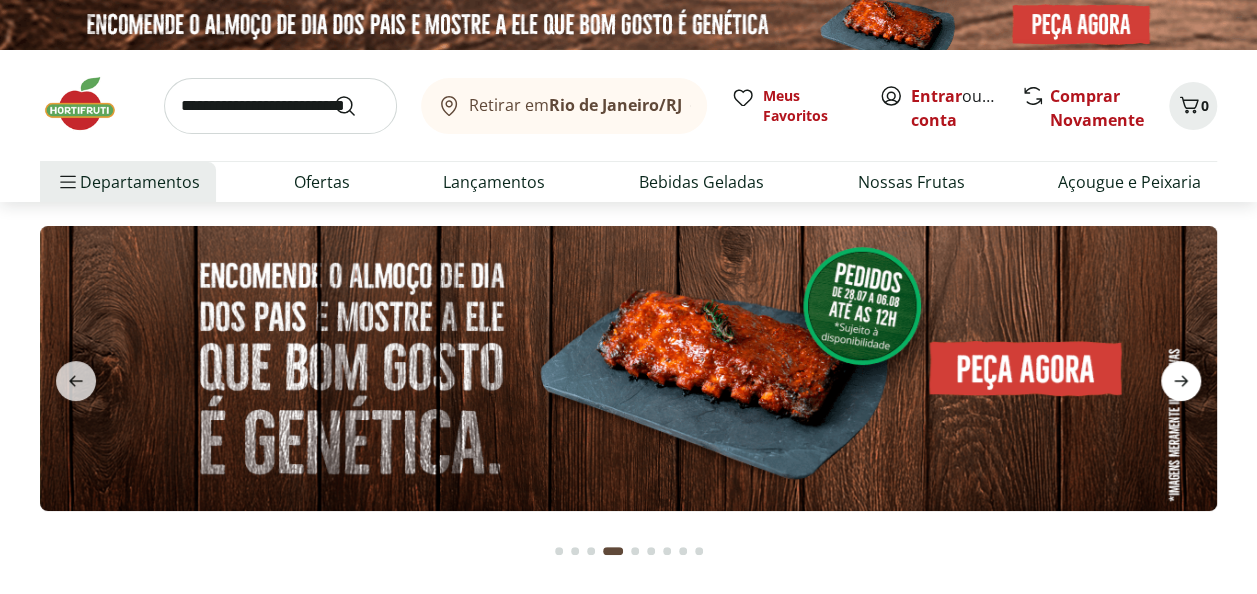 click 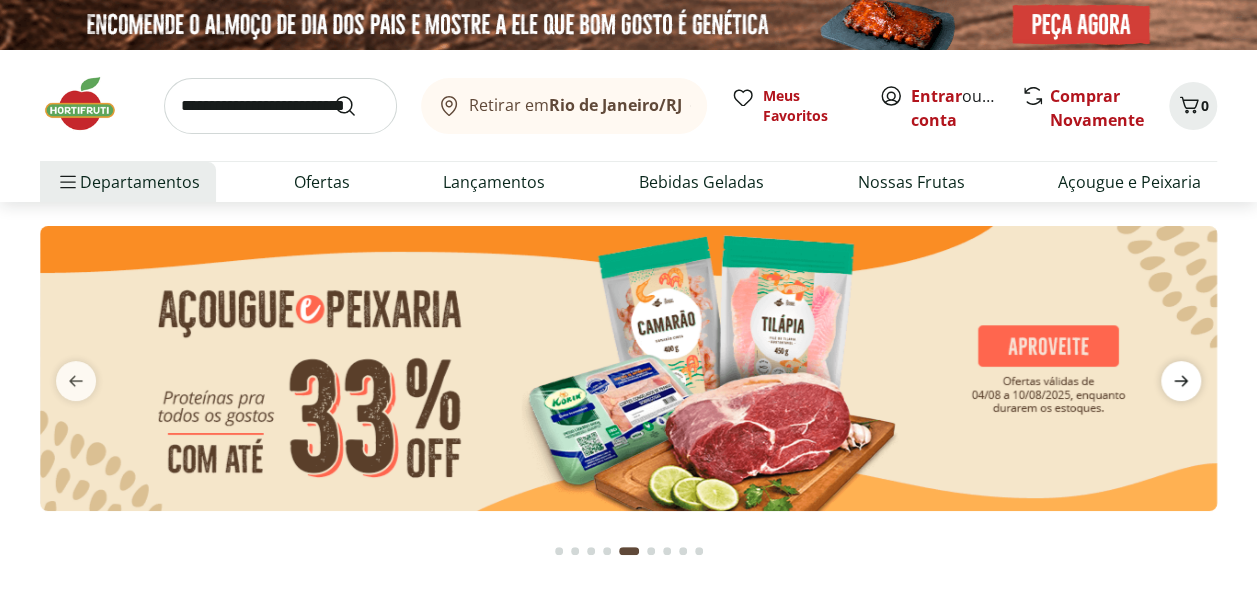 click 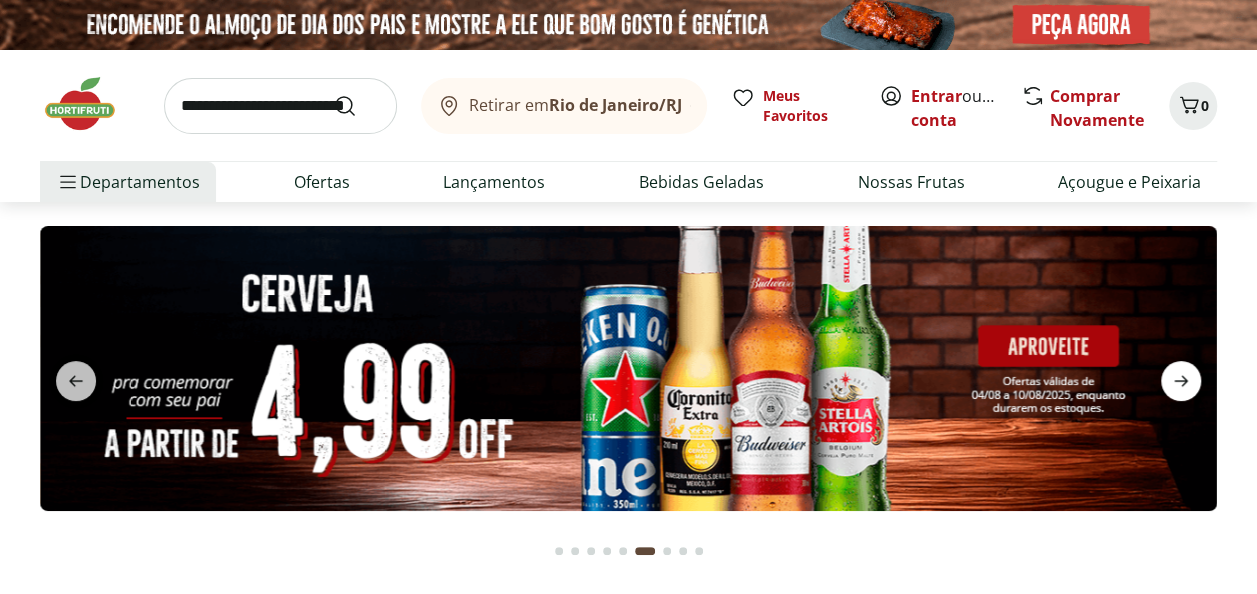click 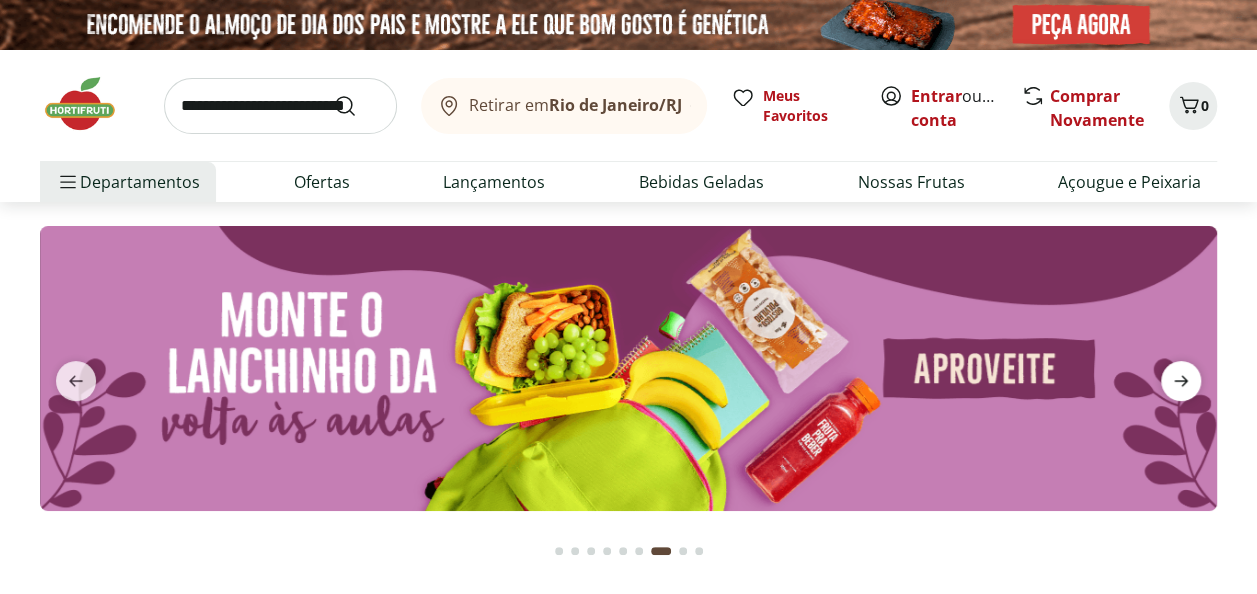click 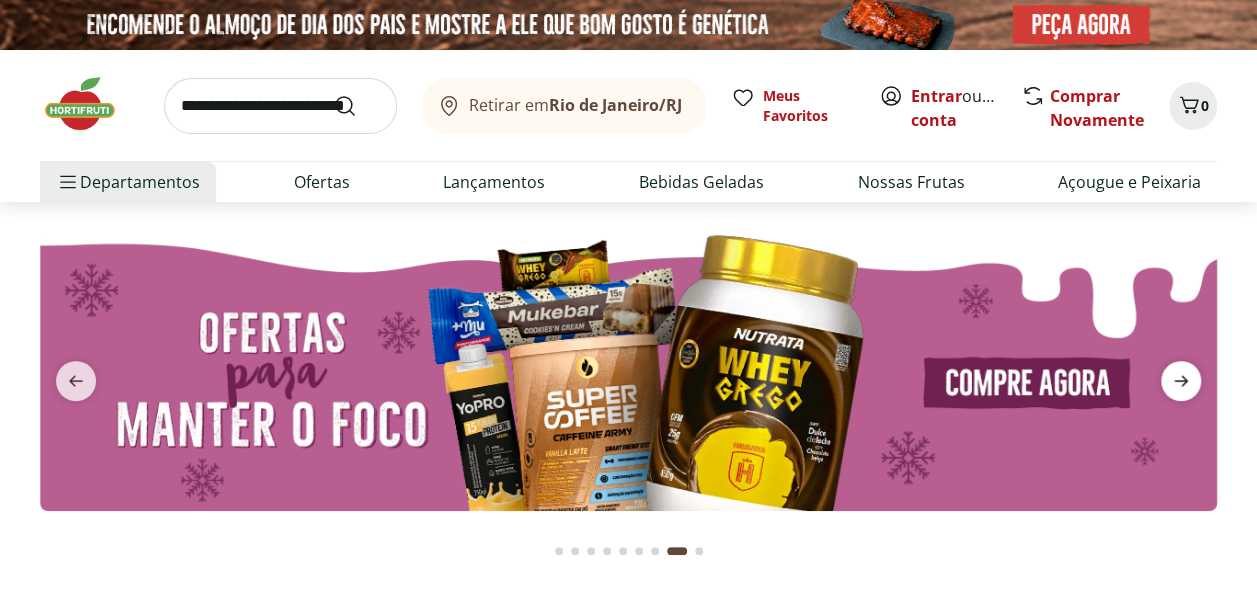 click 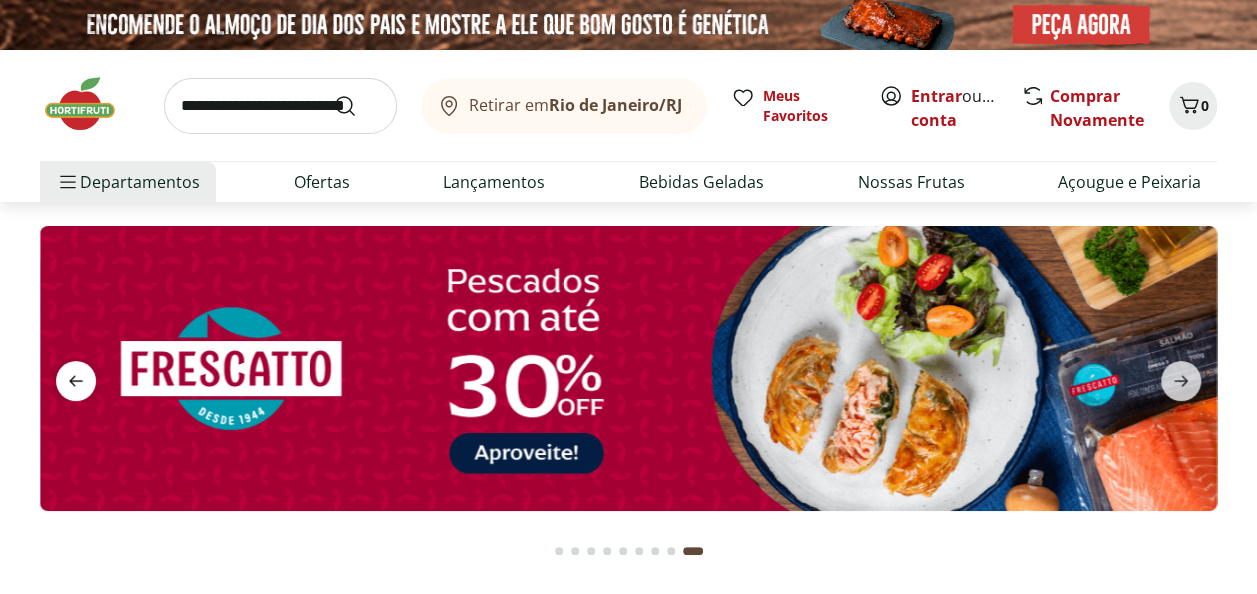 click 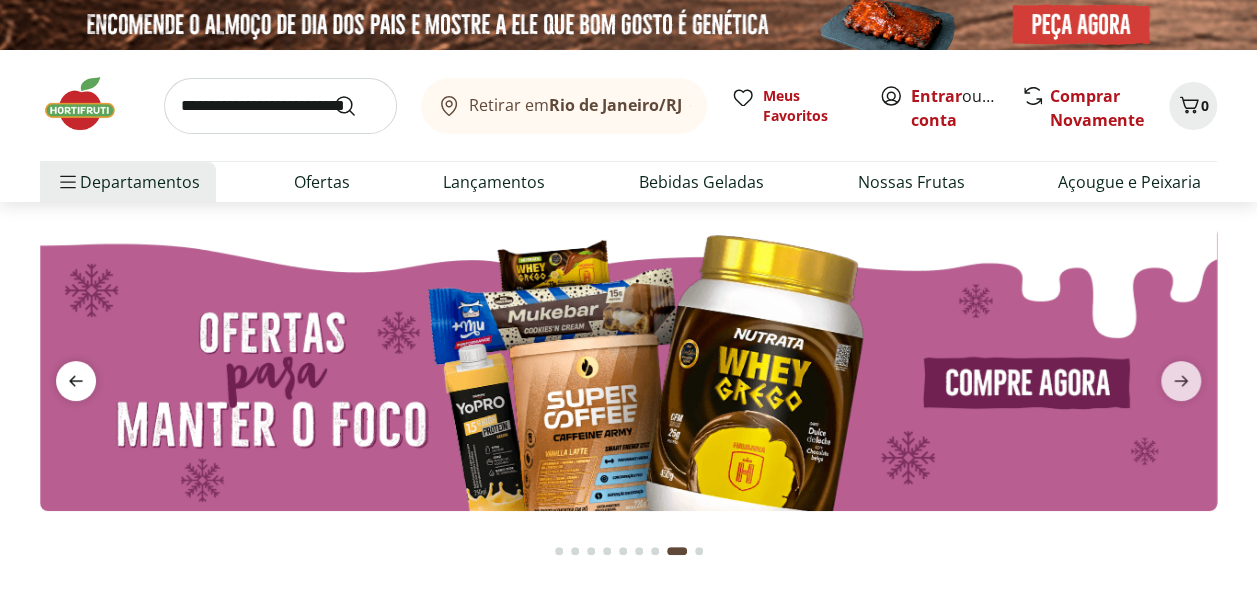 click 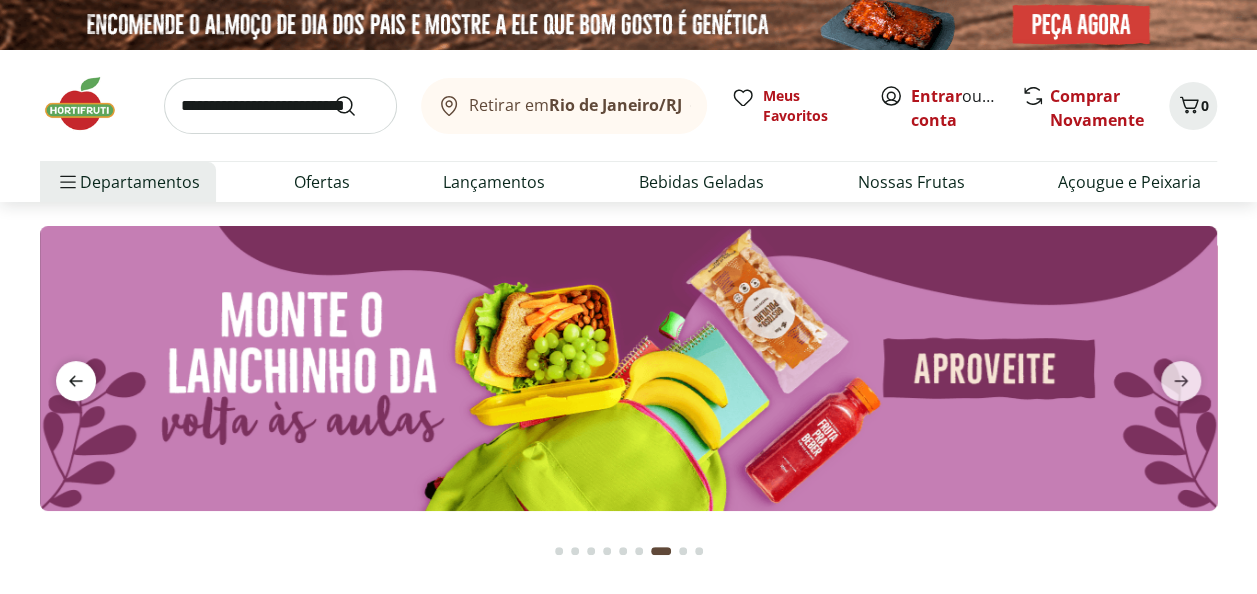 click 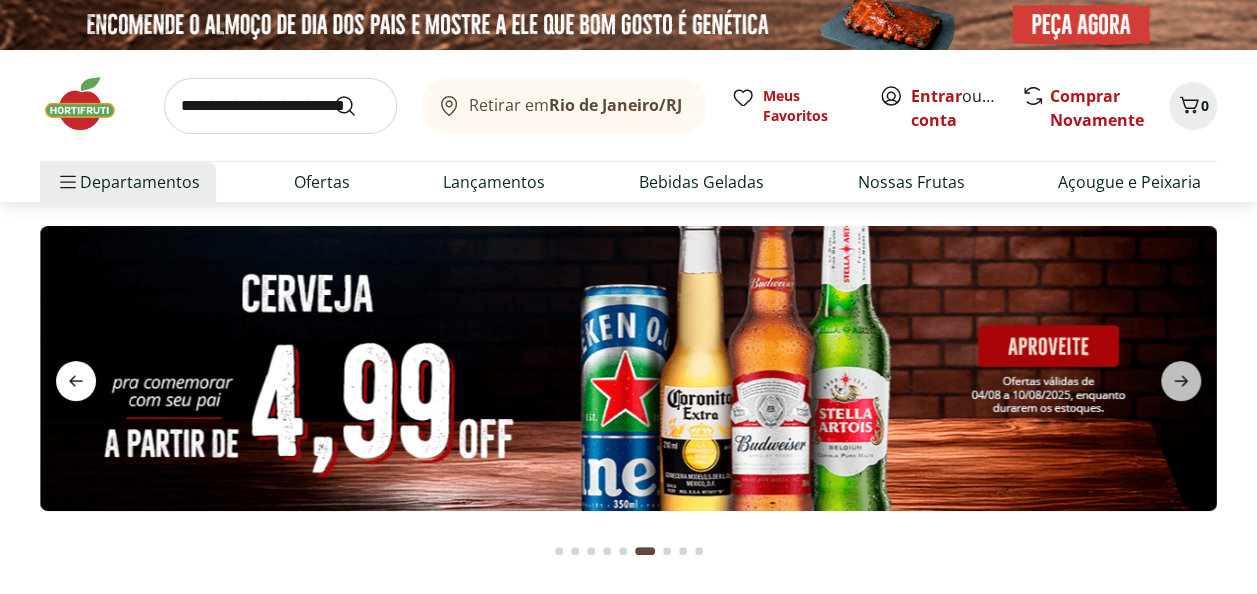 click 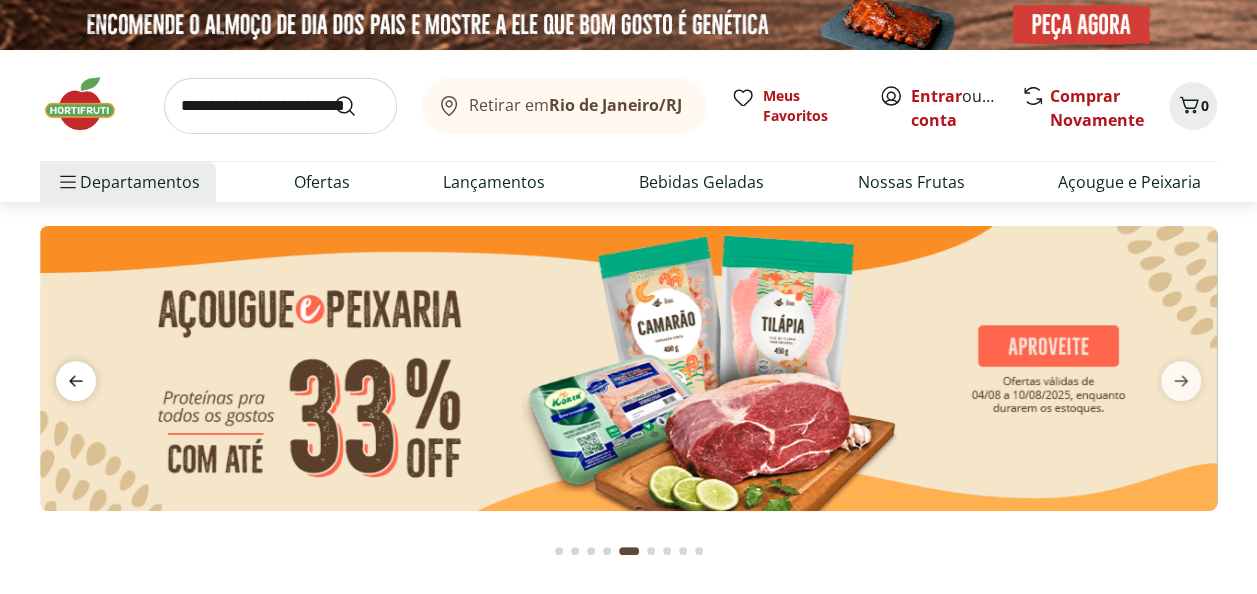 click at bounding box center [76, 381] 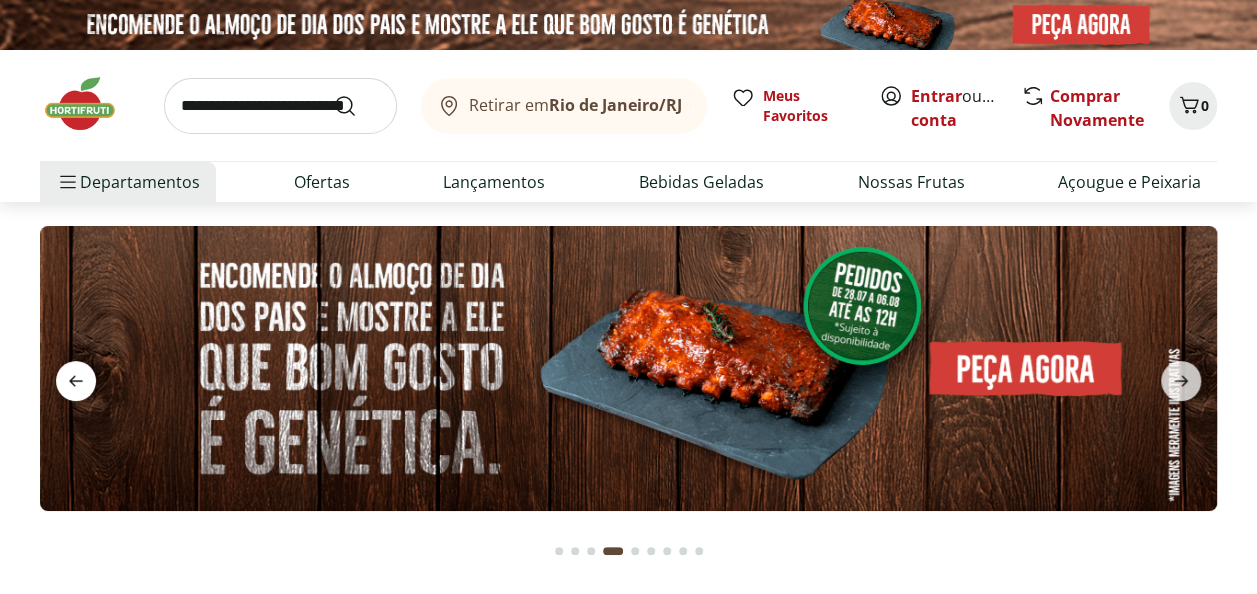 click at bounding box center [76, 381] 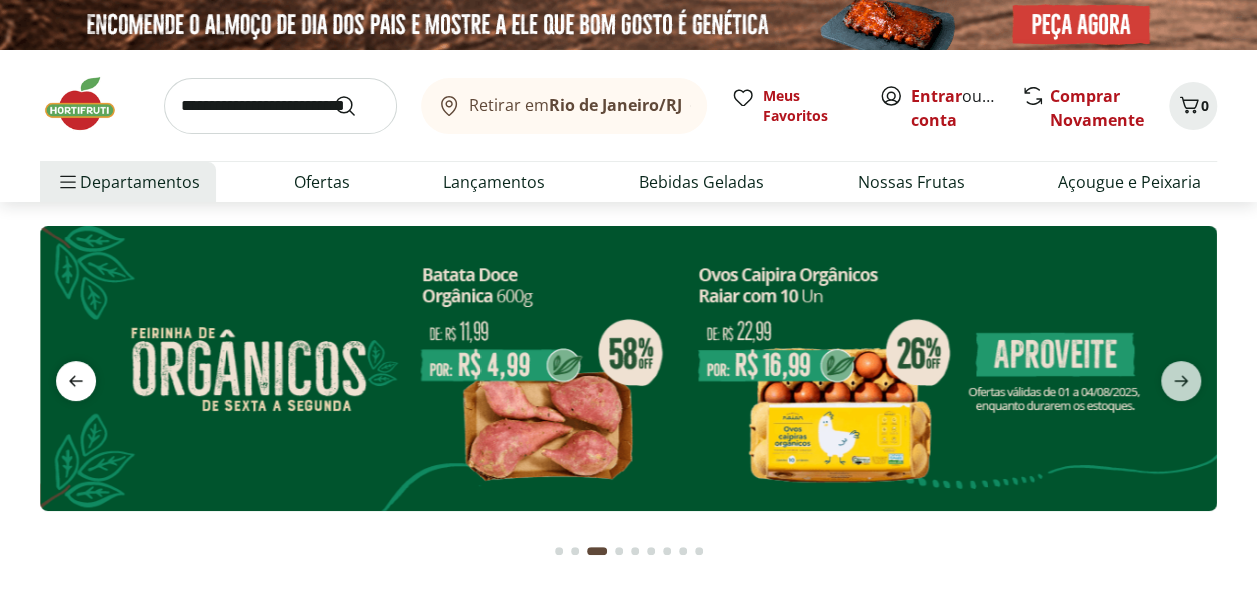 click at bounding box center (76, 381) 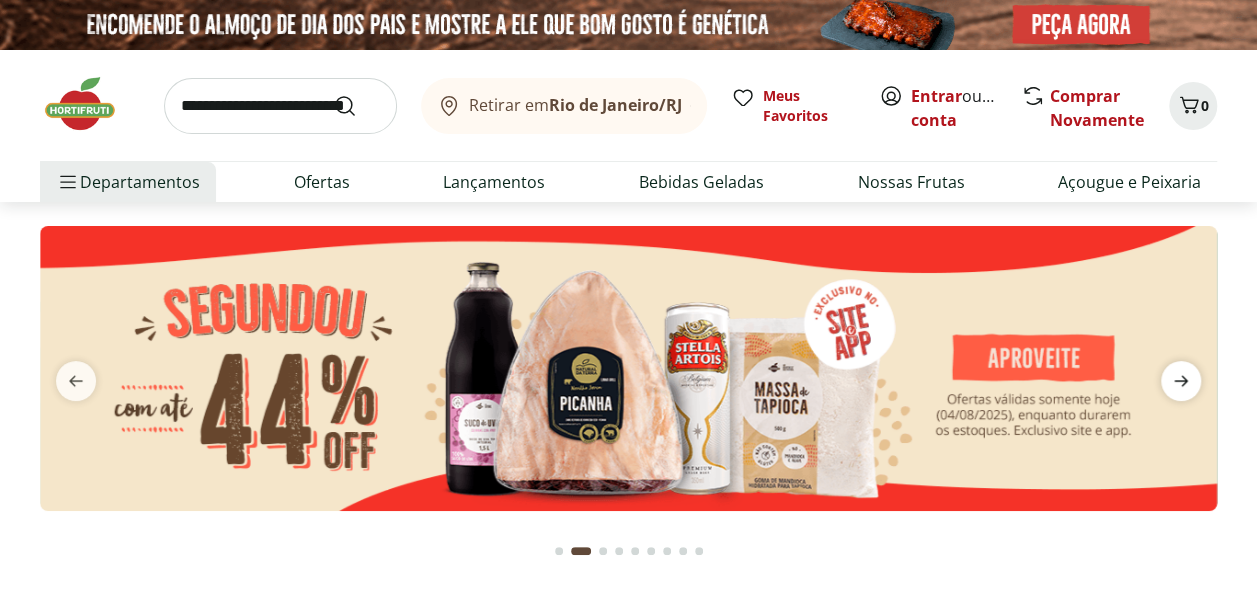 click at bounding box center [1181, 381] 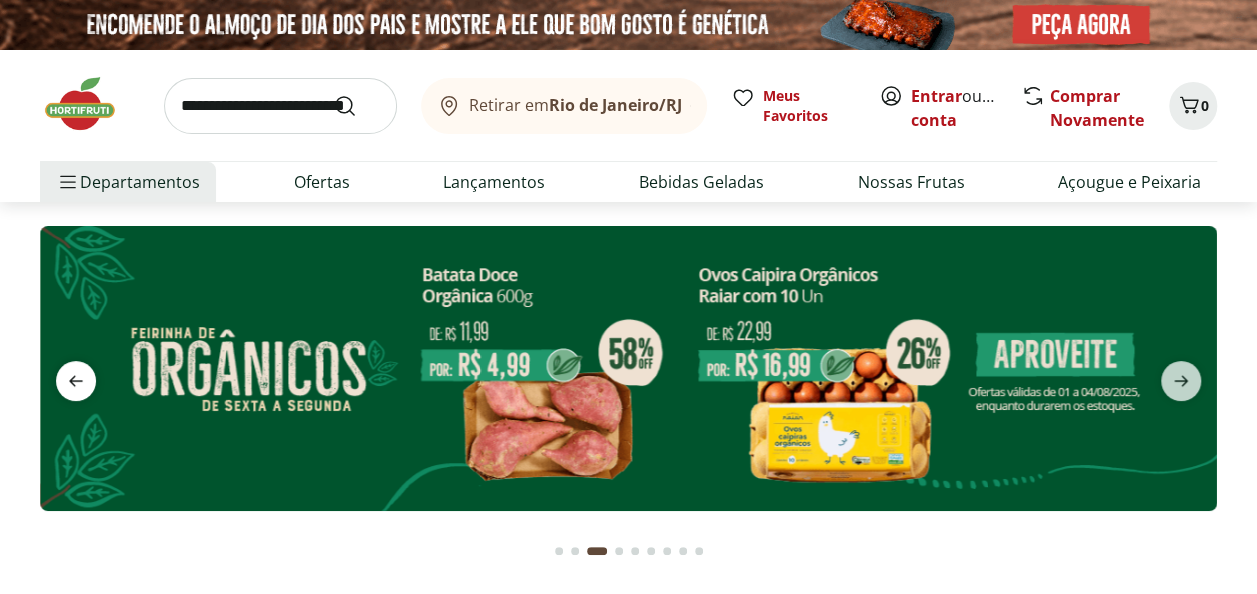 click 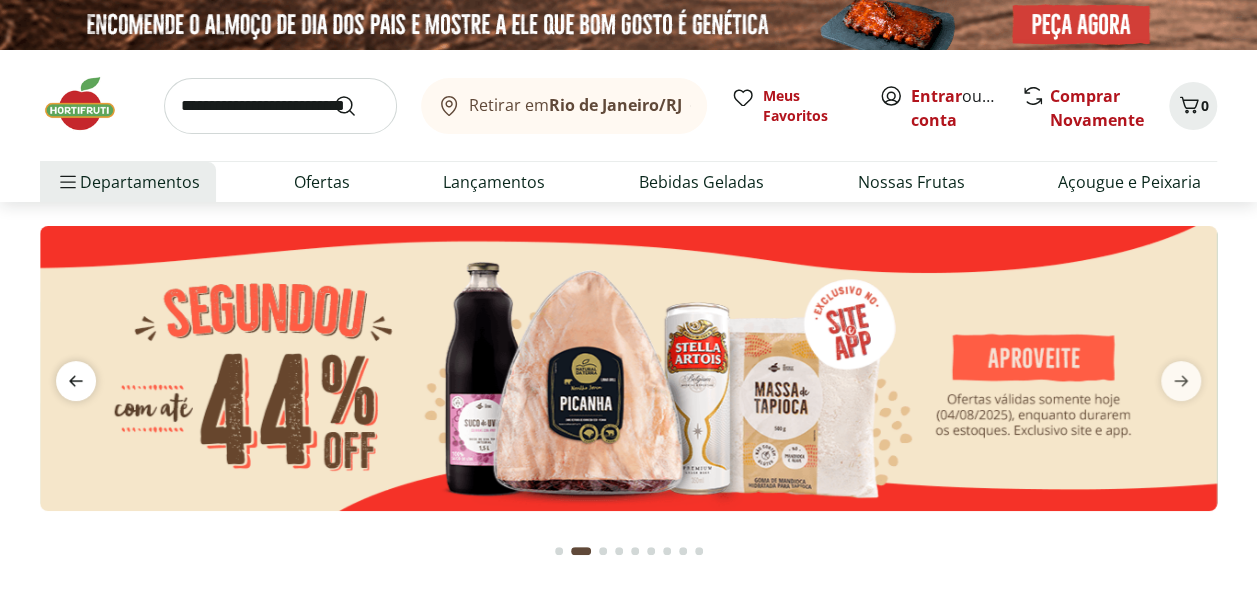 click 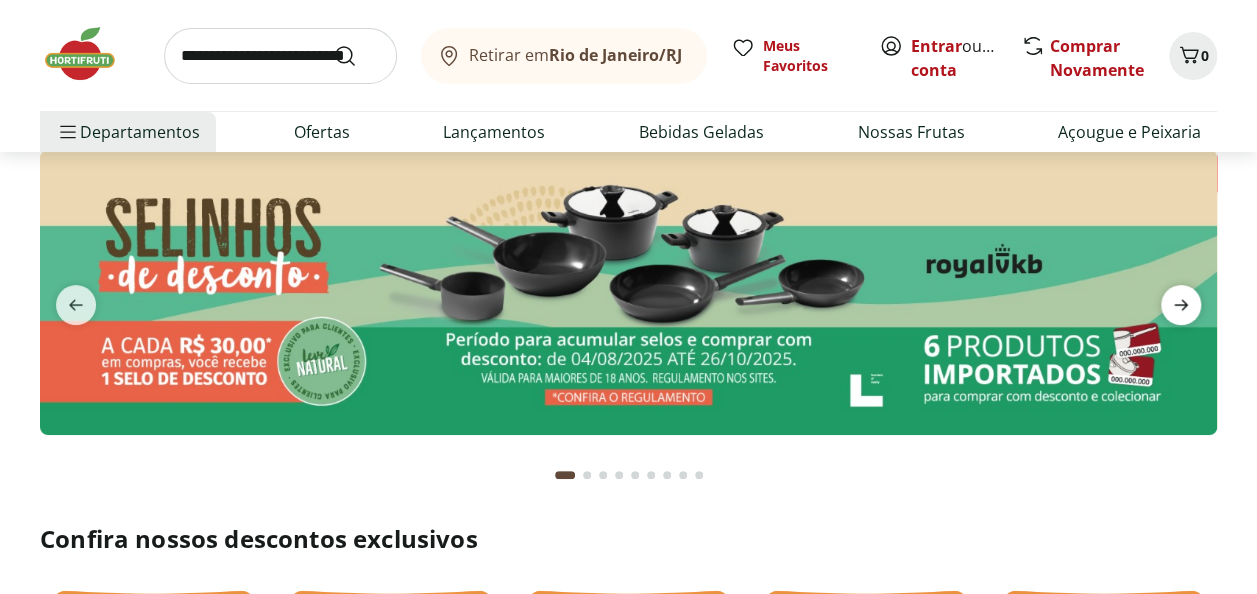 scroll, scrollTop: 73, scrollLeft: 0, axis: vertical 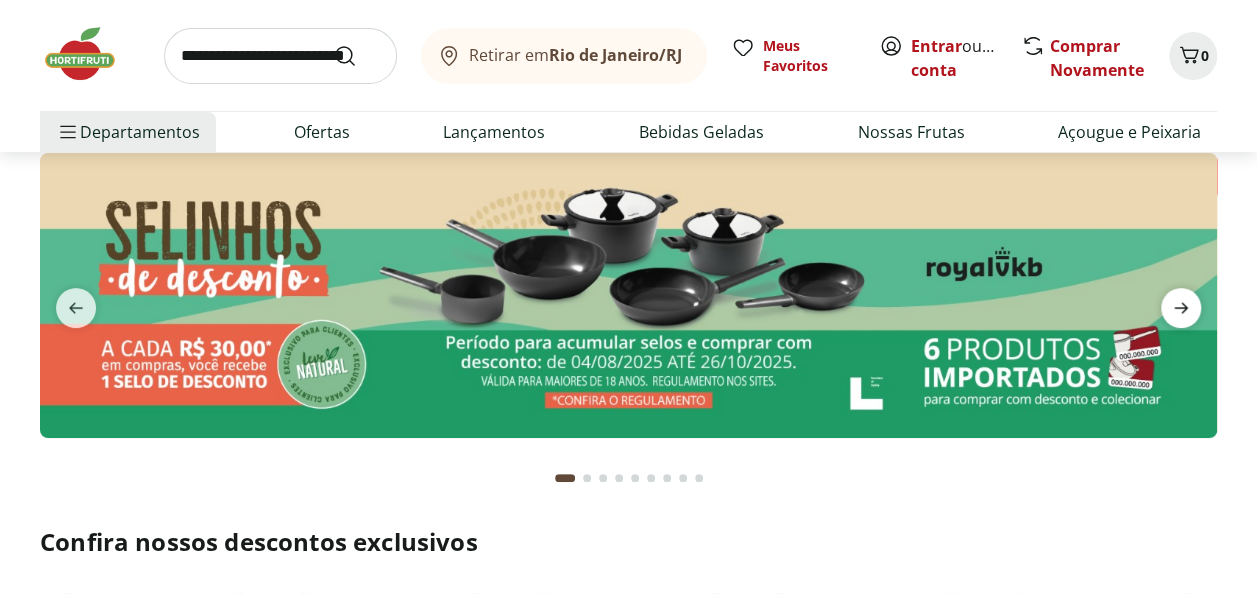 click 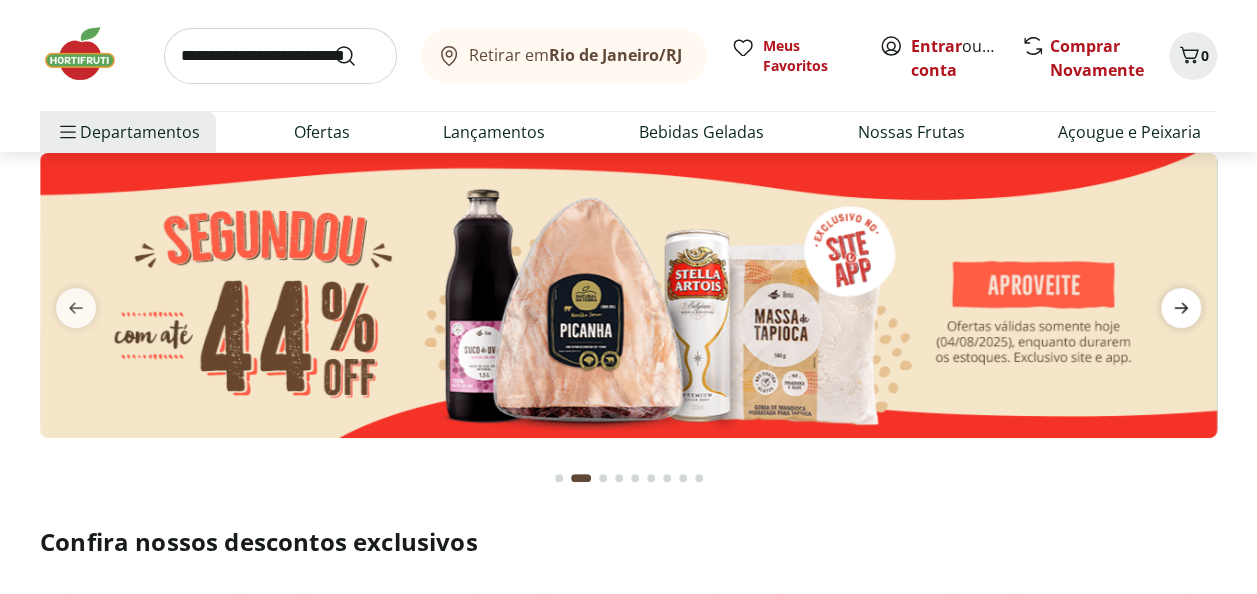 click 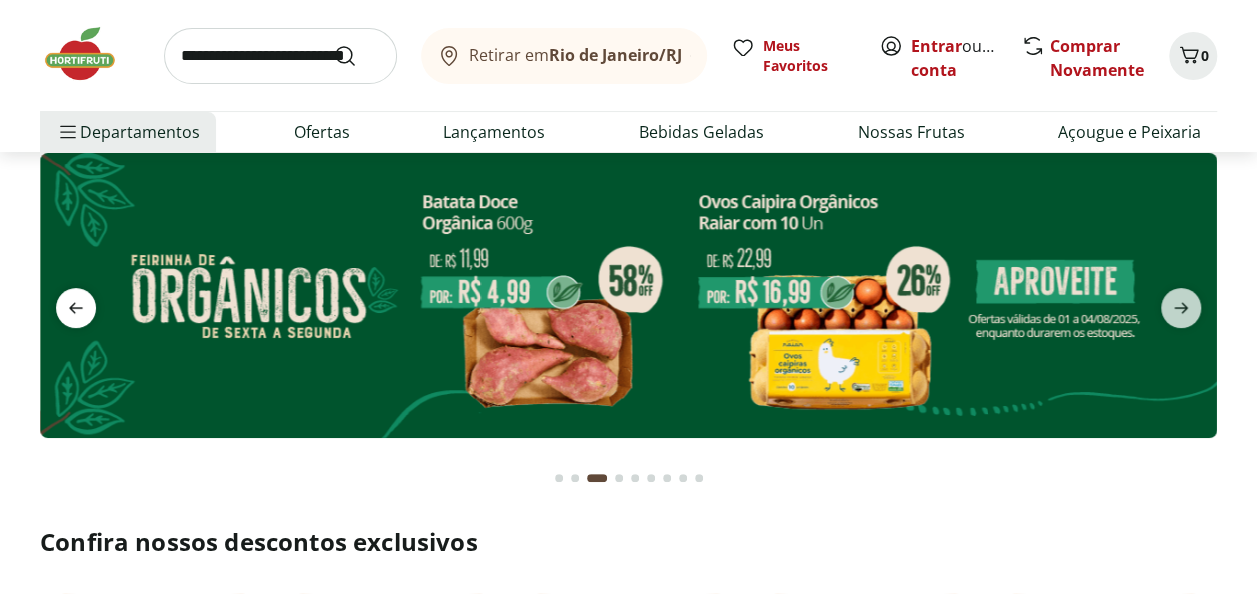 click 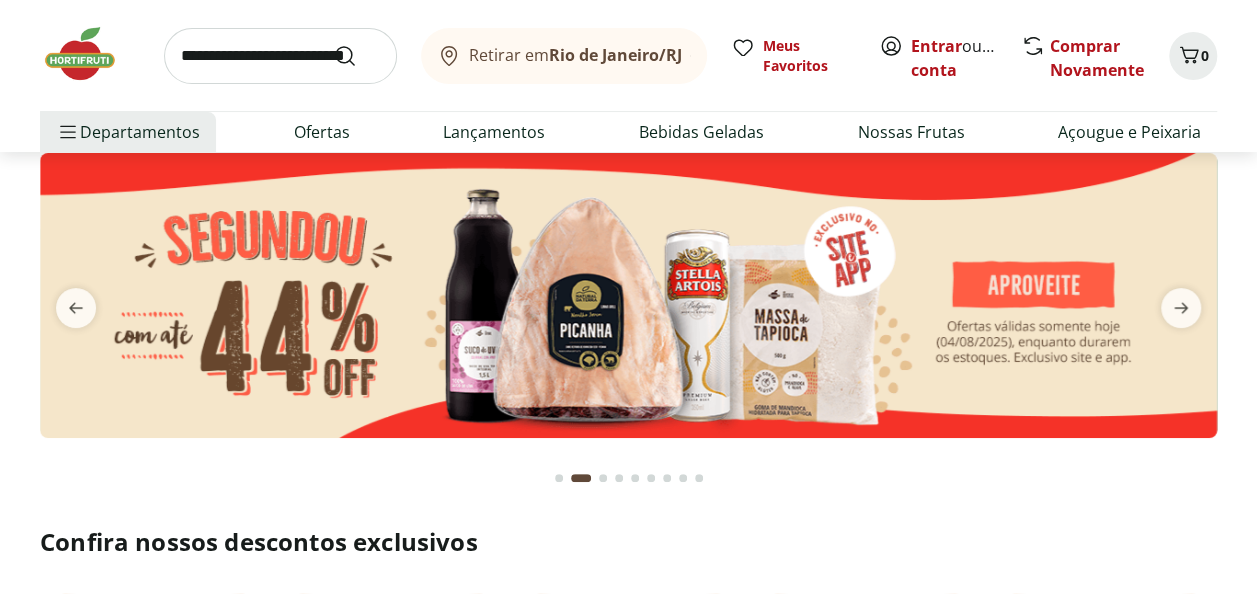 click at bounding box center [628, 295] 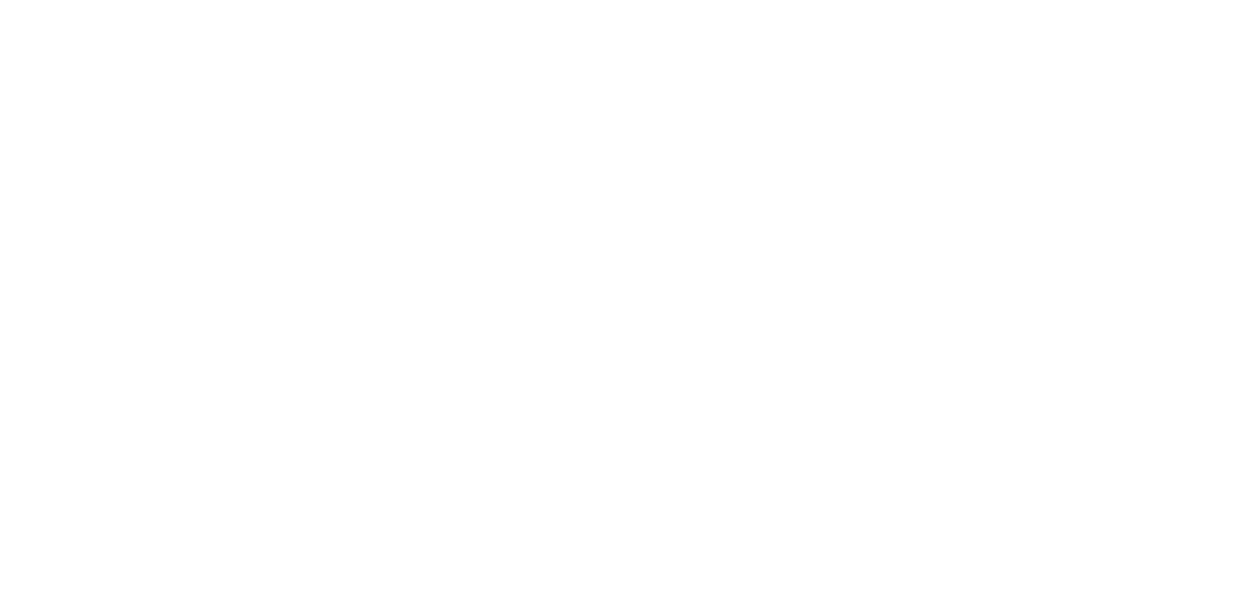 scroll, scrollTop: 0, scrollLeft: 0, axis: both 